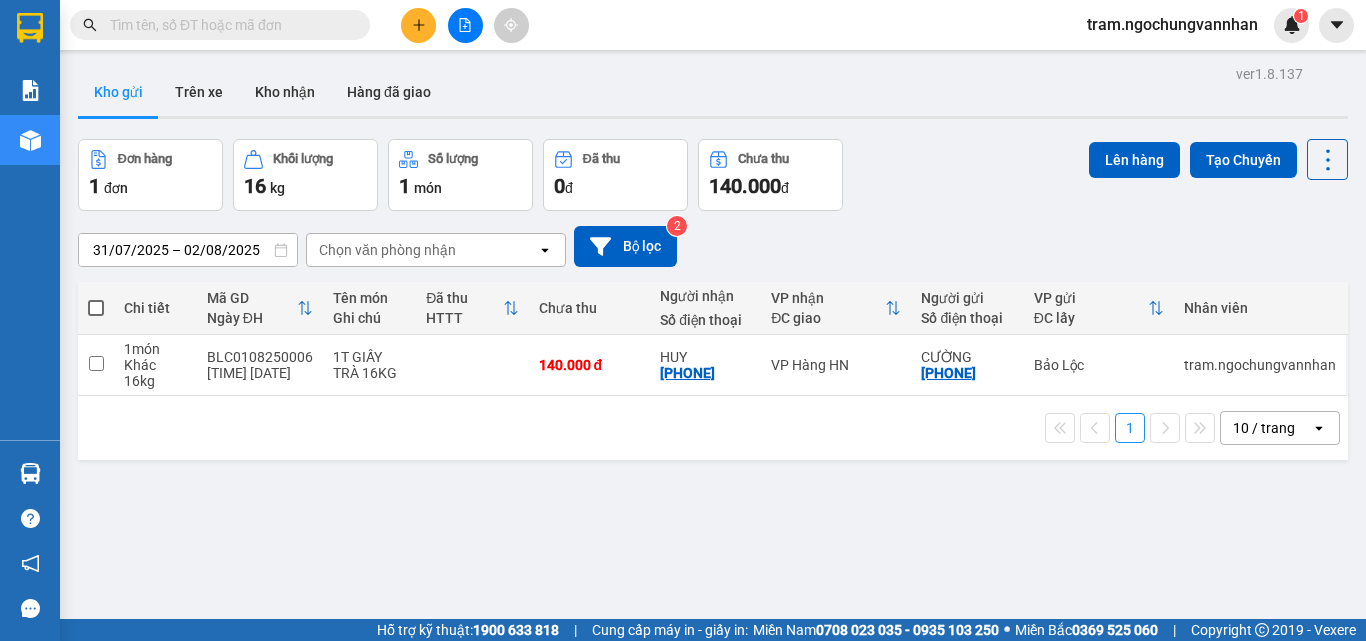 scroll, scrollTop: 0, scrollLeft: 0, axis: both 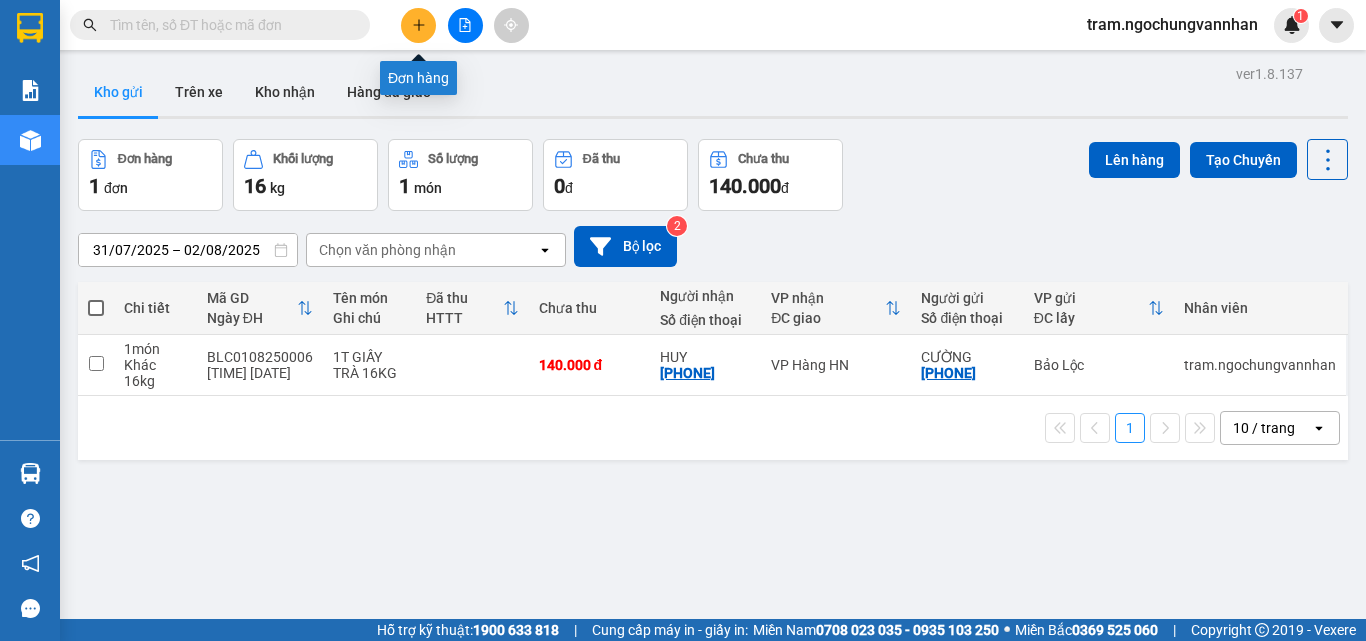 click 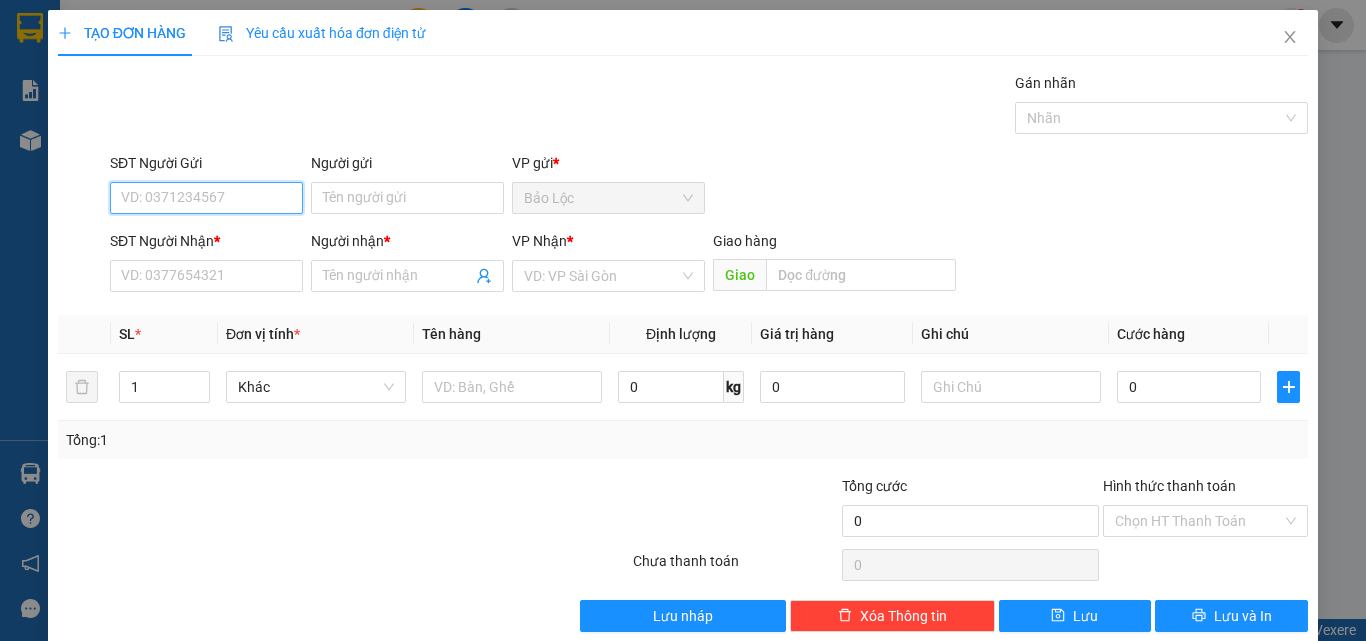 click on "SĐT Người Gửi" at bounding box center (206, 198) 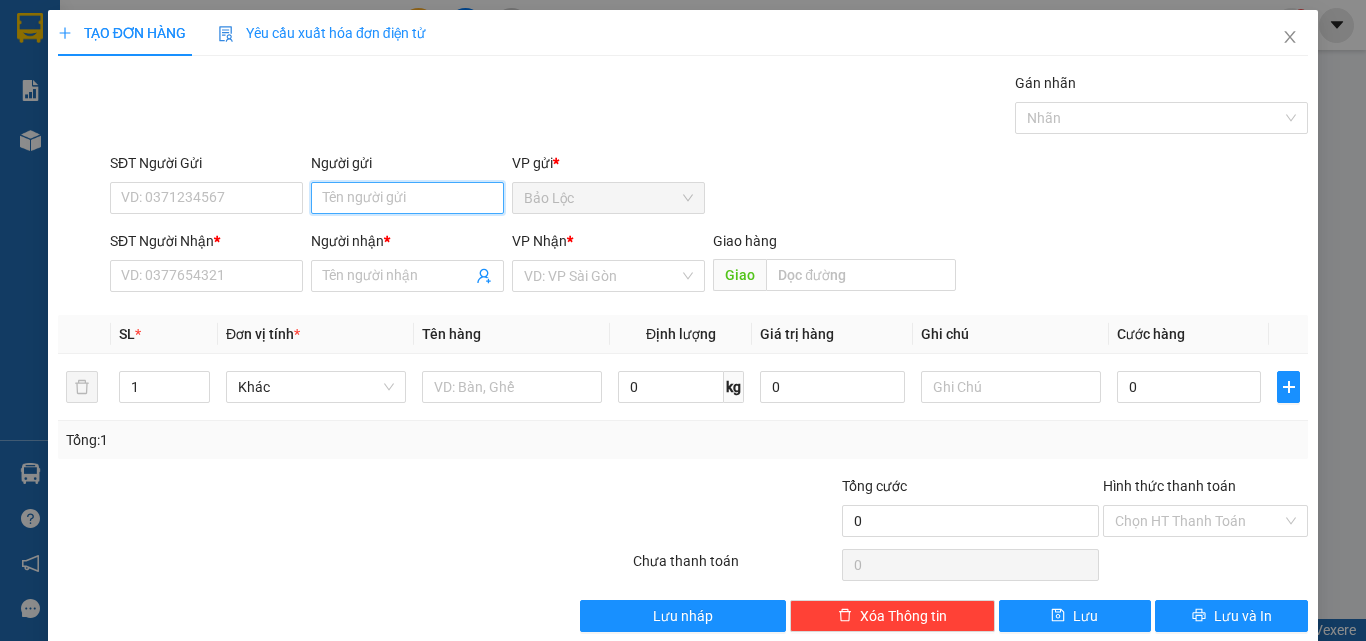 click on "Người gửi" at bounding box center [407, 198] 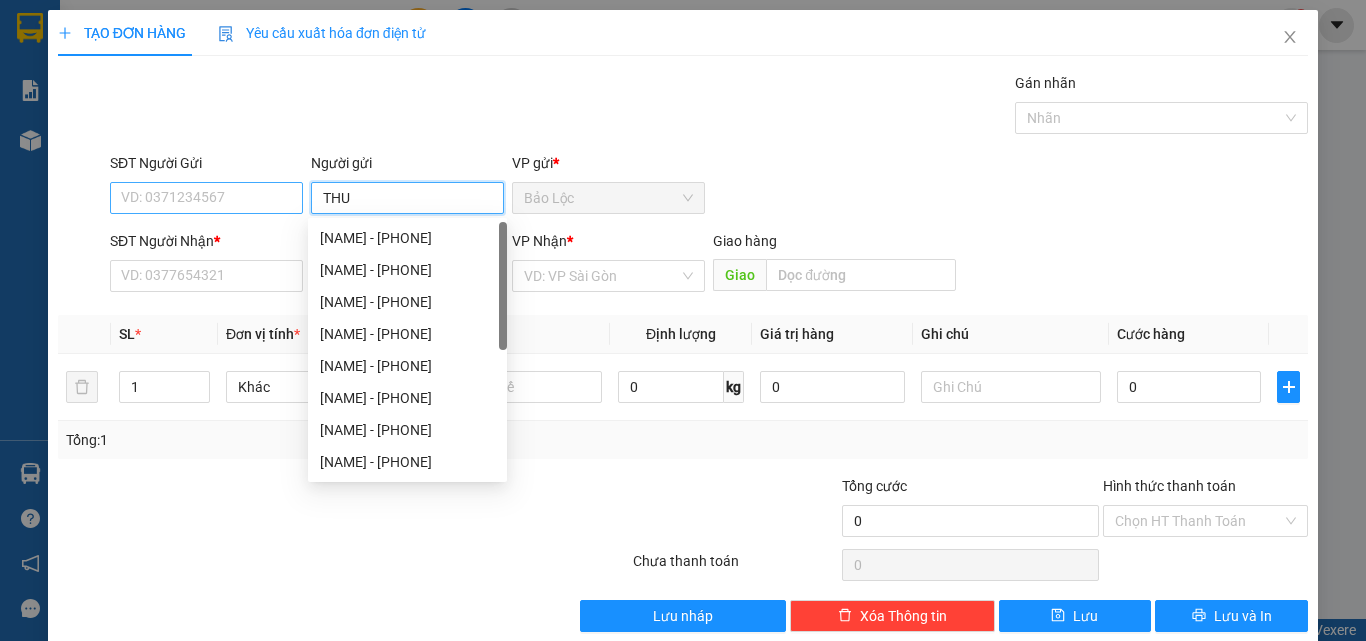 type on "THU" 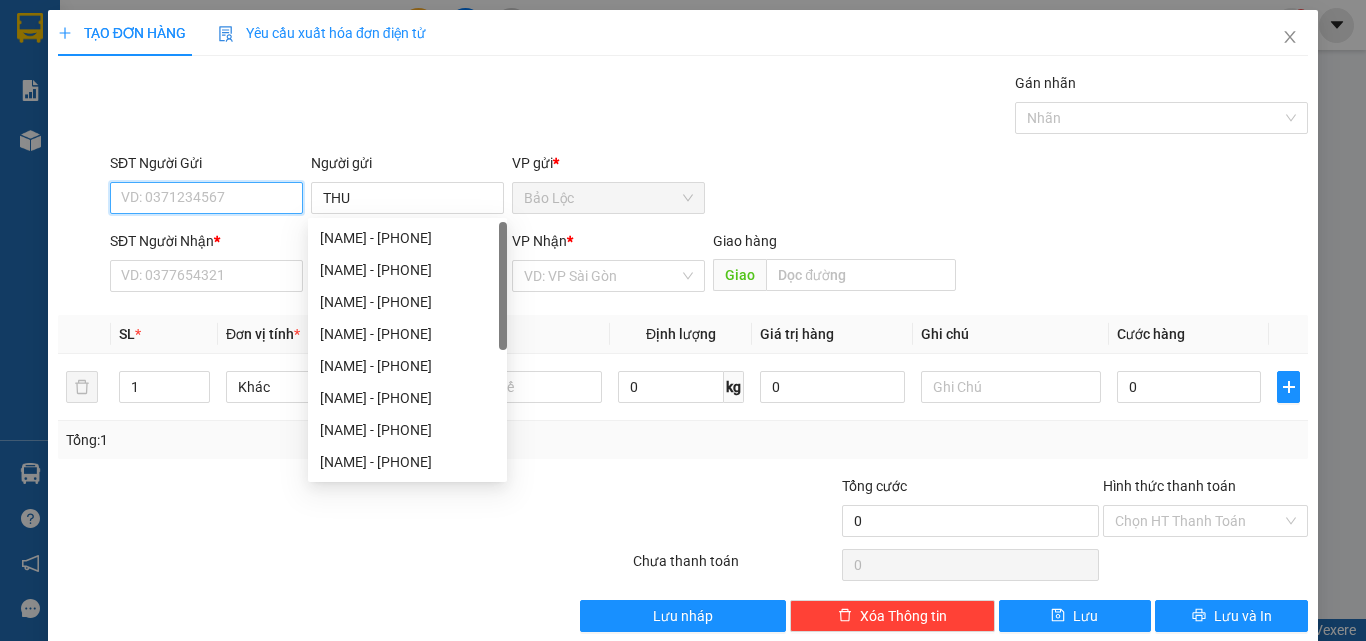 click on "SĐT Người Gửi" at bounding box center [206, 198] 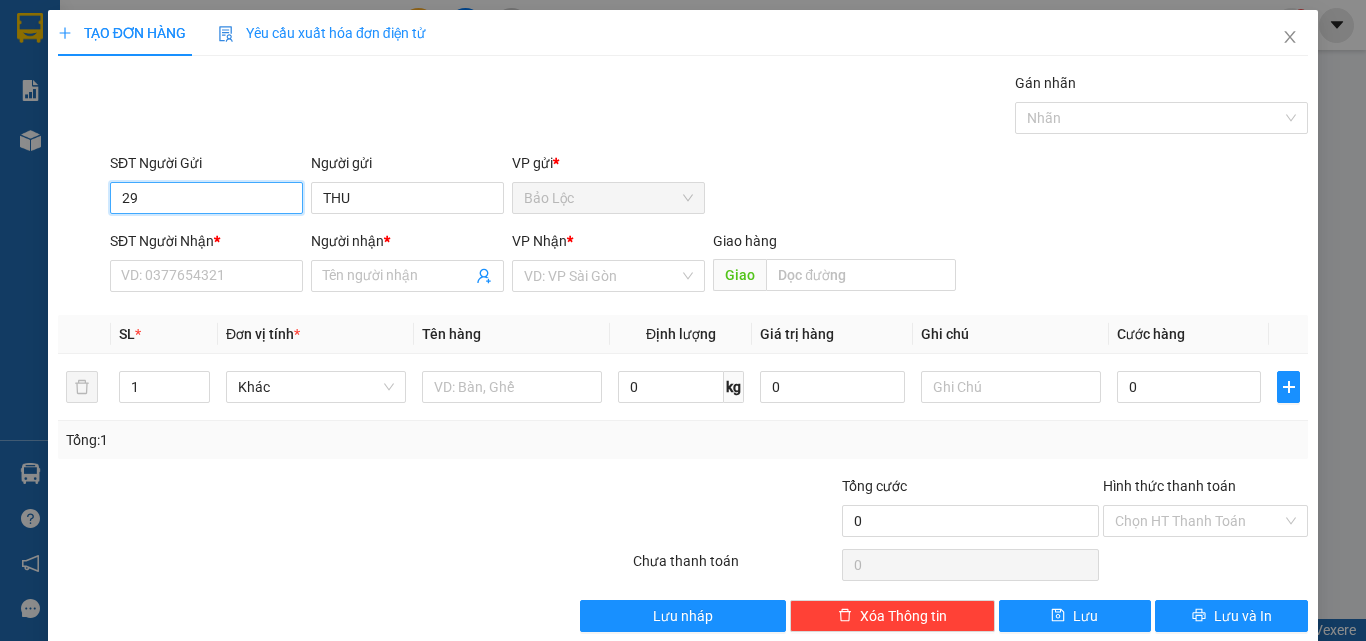 type on "2" 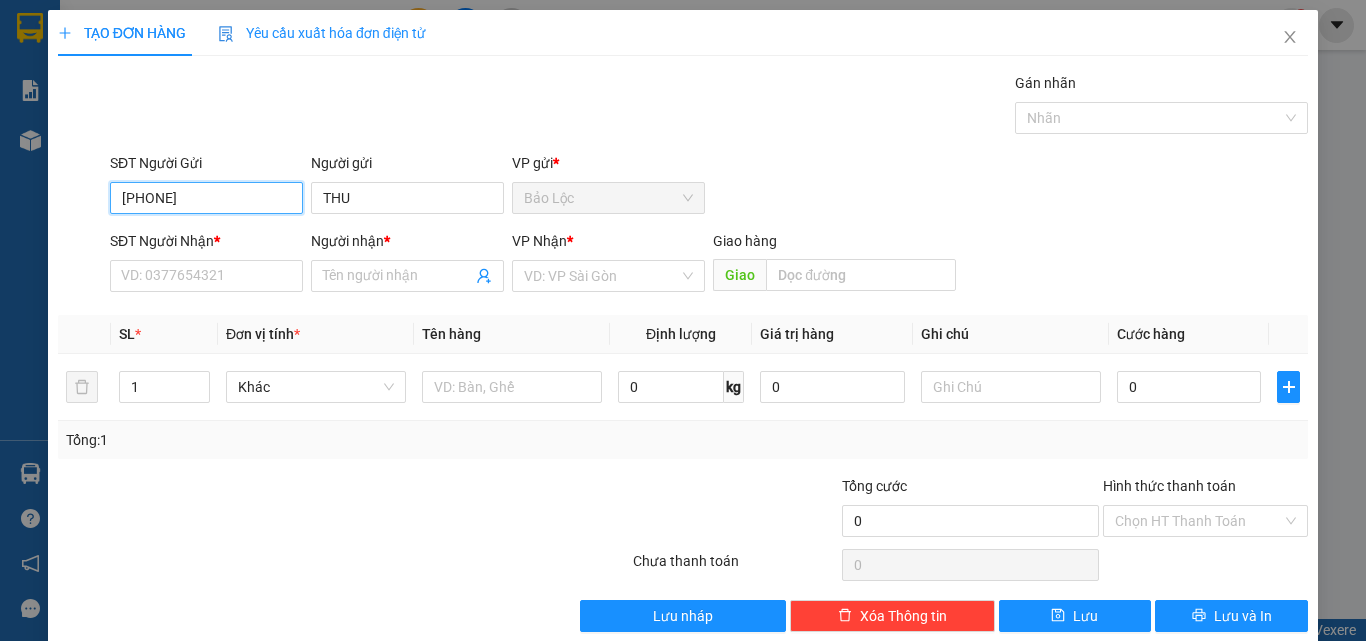click on "[PHONE]" at bounding box center (206, 198) 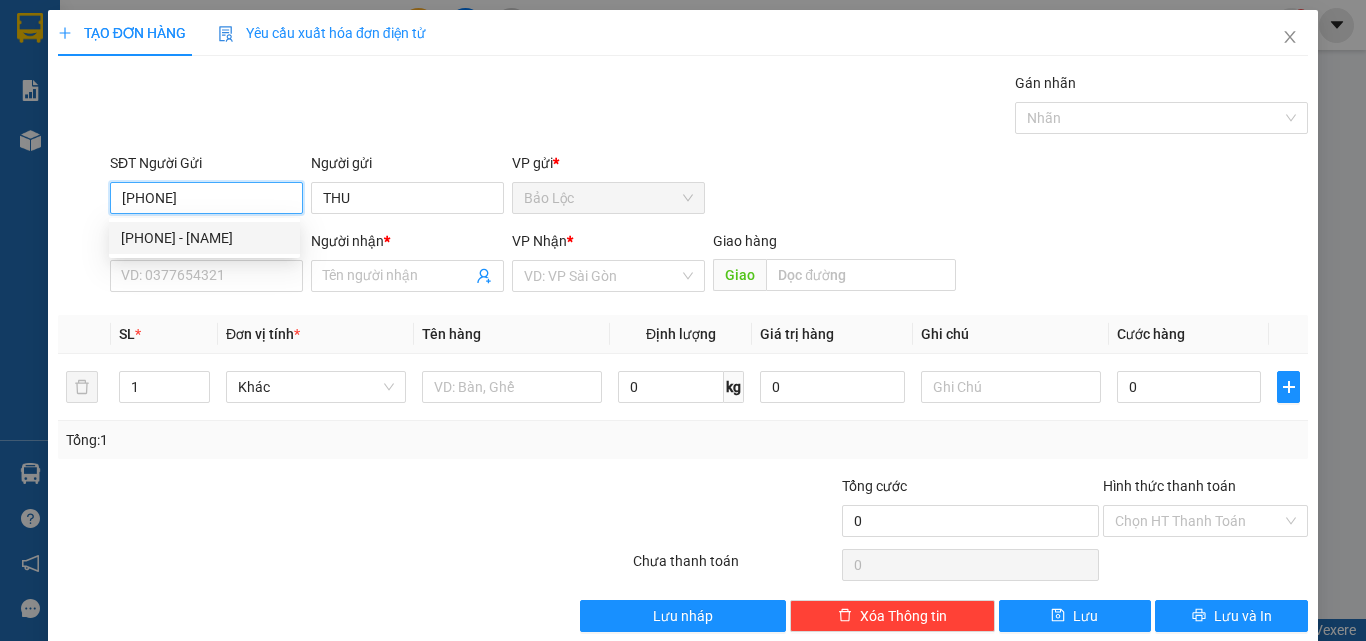 click on "[PHONE] - [NAME]" at bounding box center (204, 238) 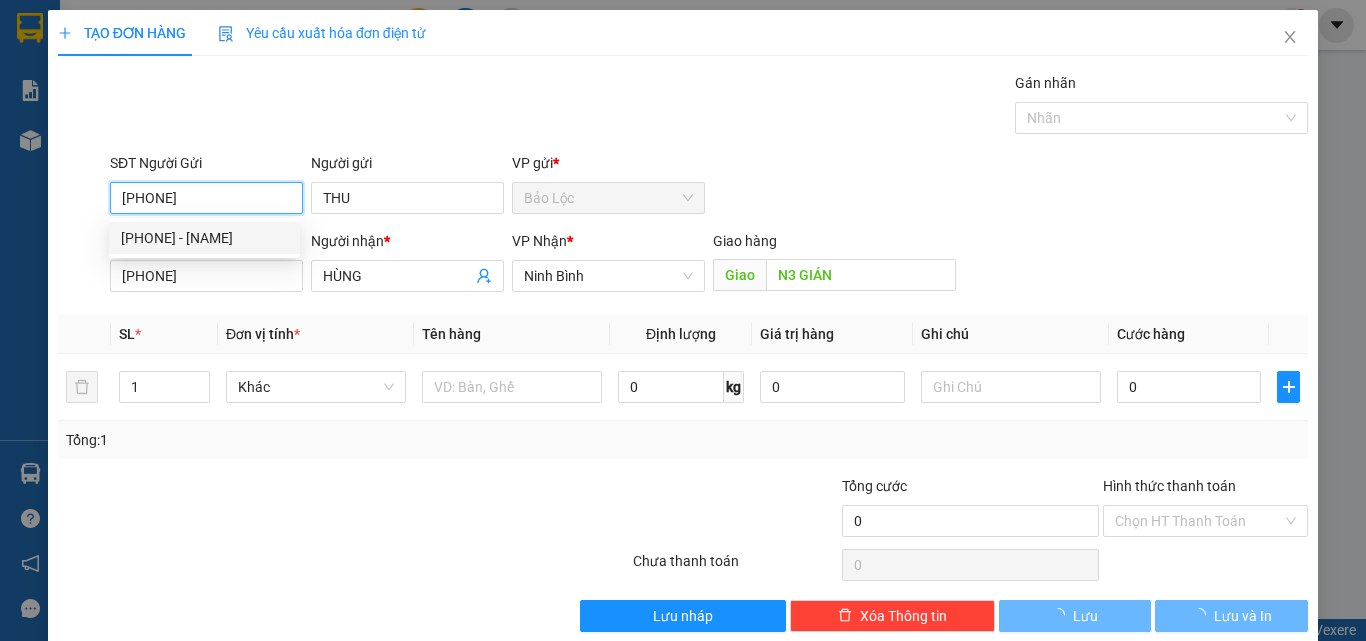 type on "480.000" 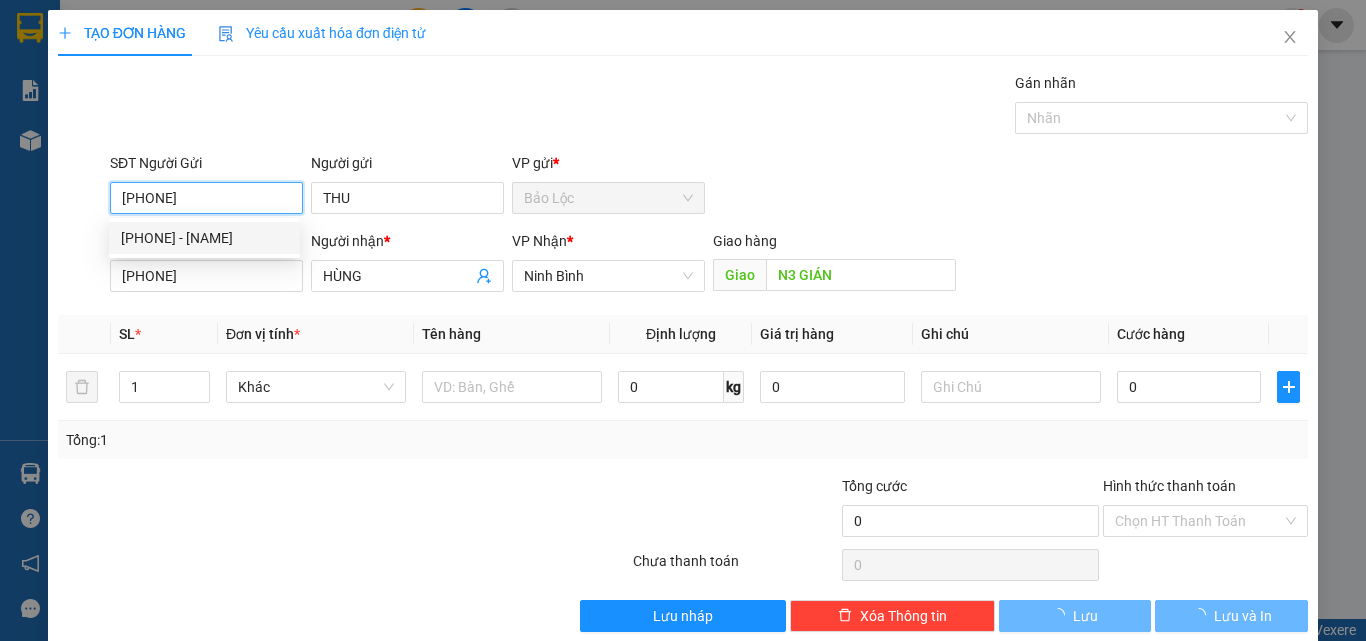 type on "480.000" 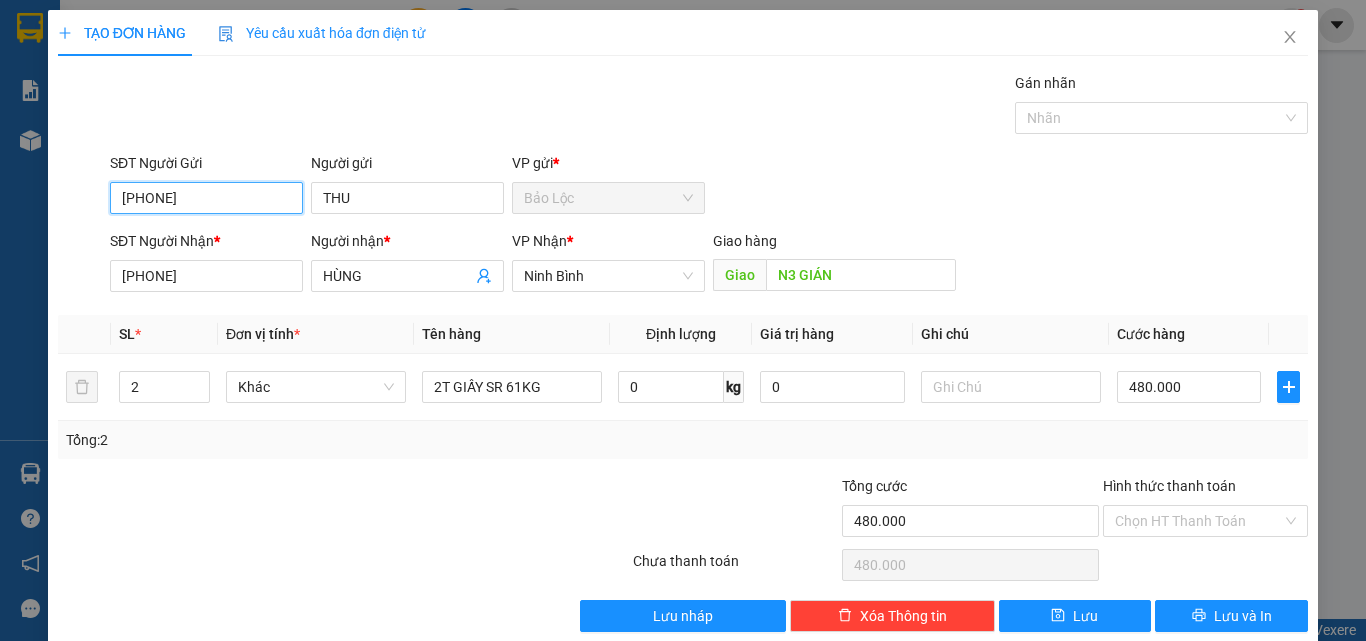 type on "[PHONE]" 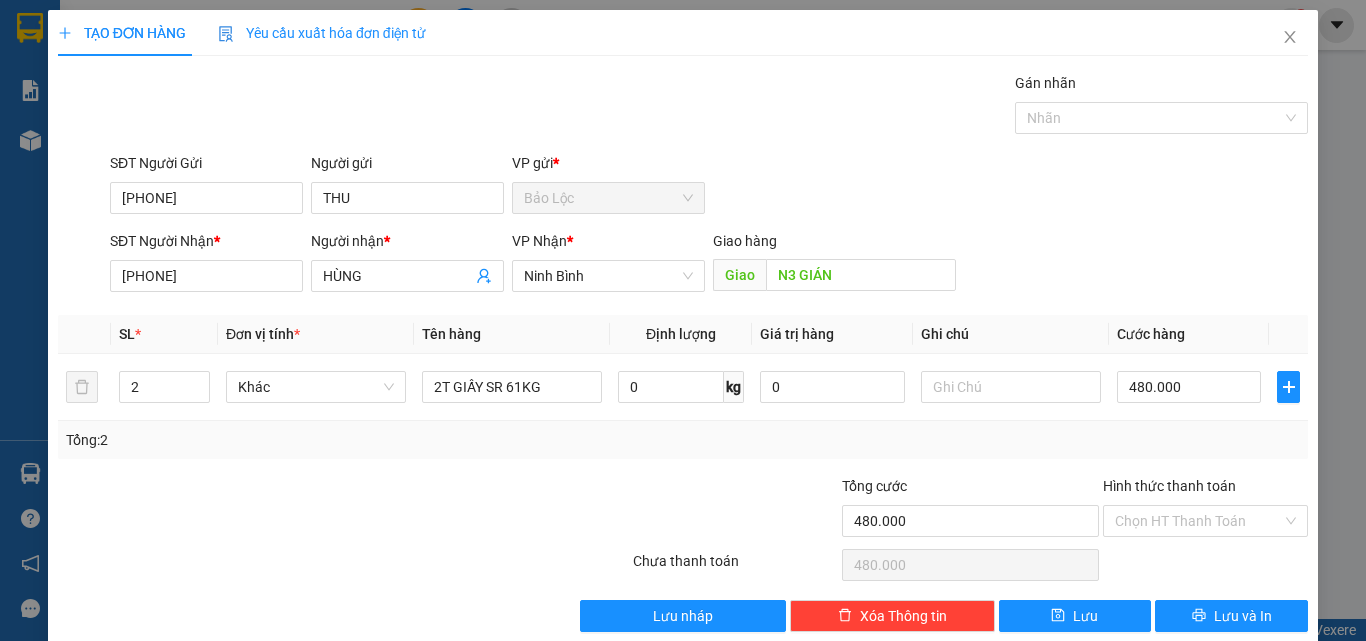 click at bounding box center (239, 510) 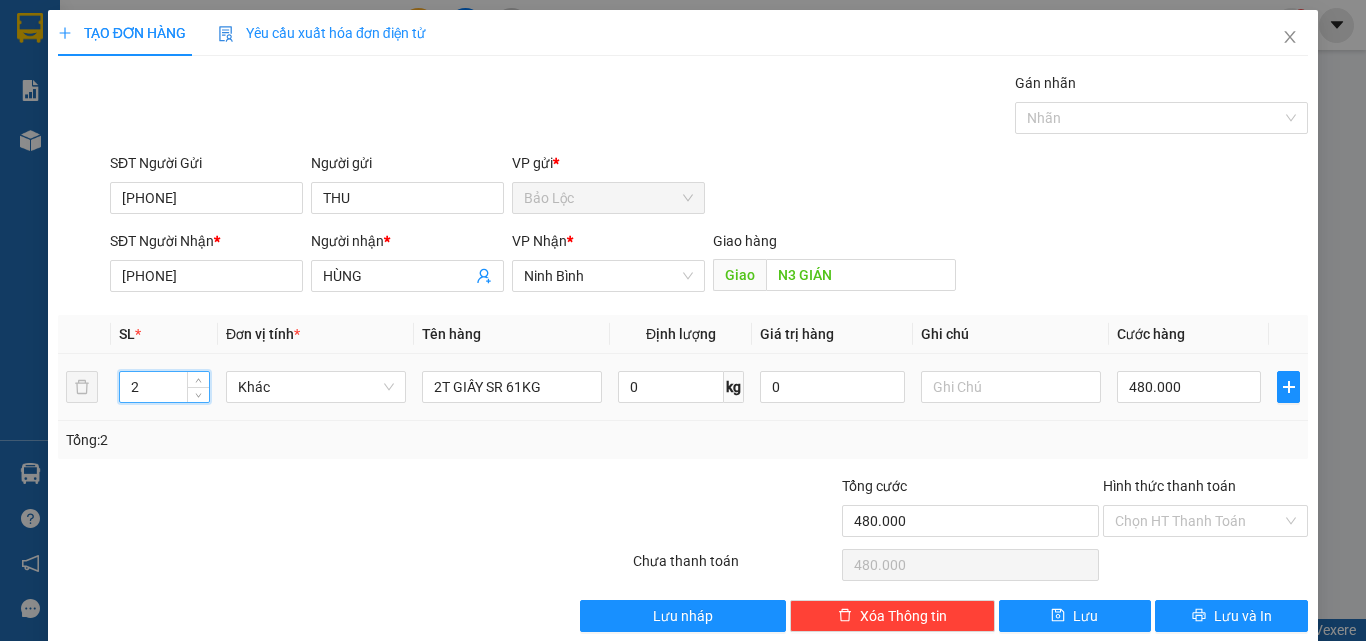 drag, startPoint x: 171, startPoint y: 389, endPoint x: 7, endPoint y: 384, distance: 164.0762 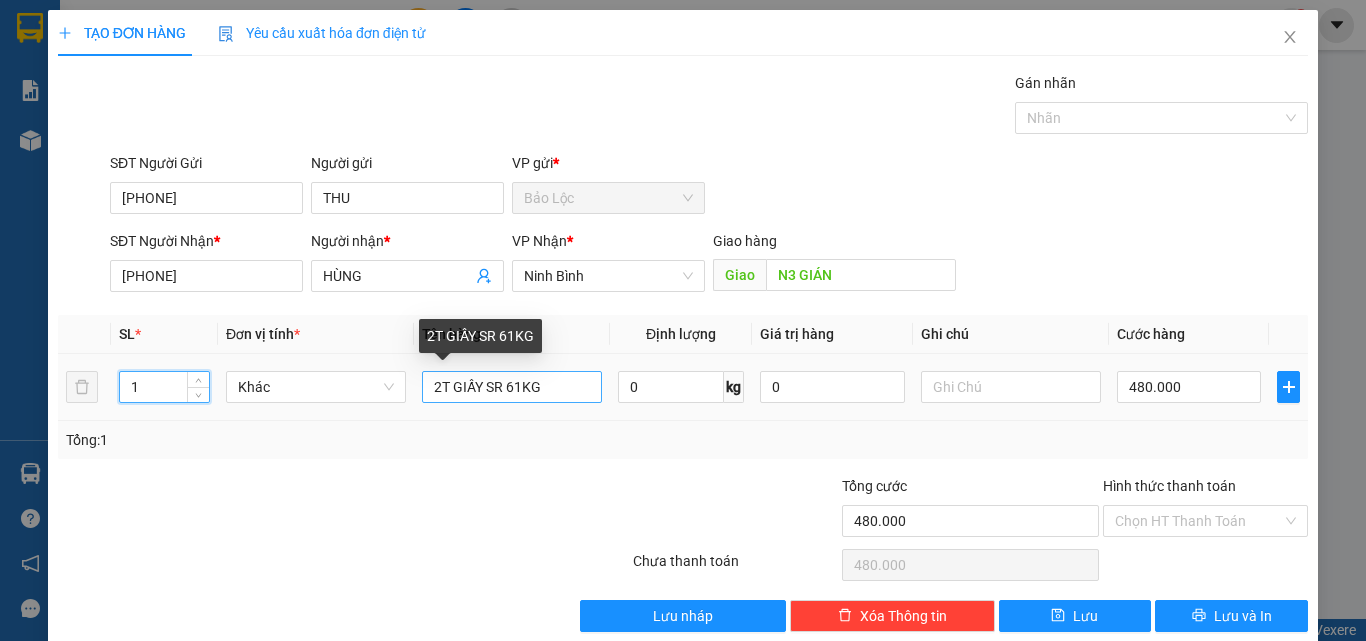 type on "1" 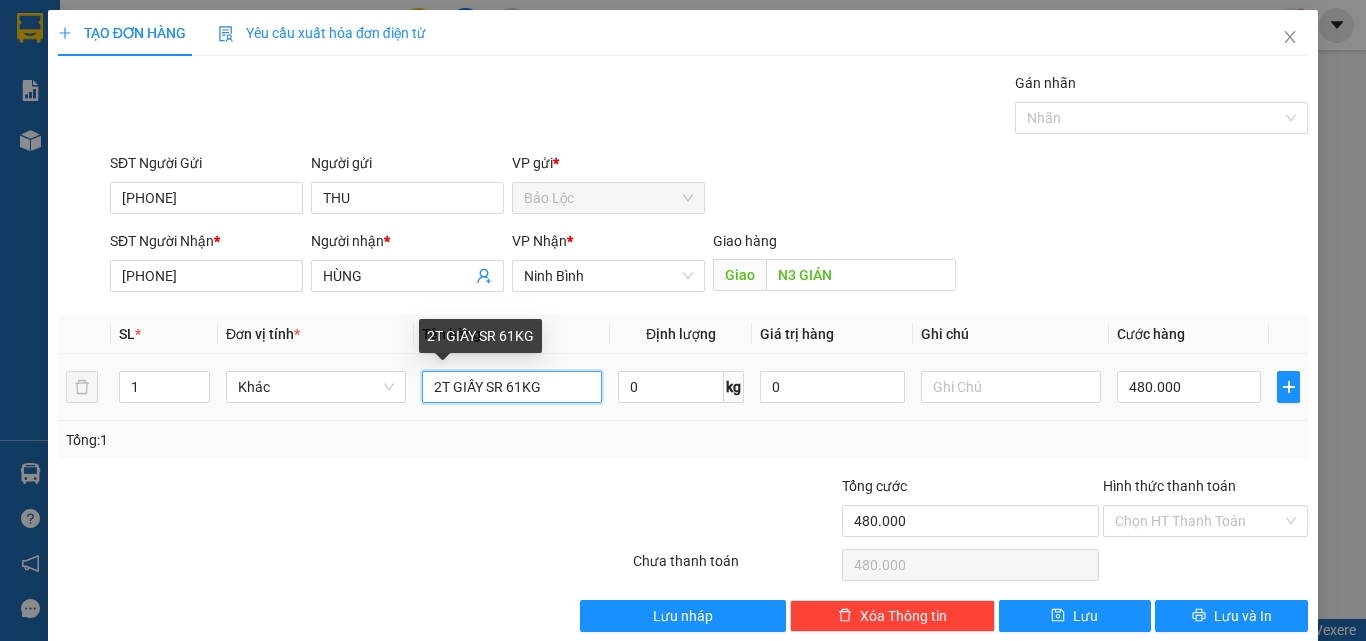 click on "2T GIẤY SR 61KG" at bounding box center (512, 387) 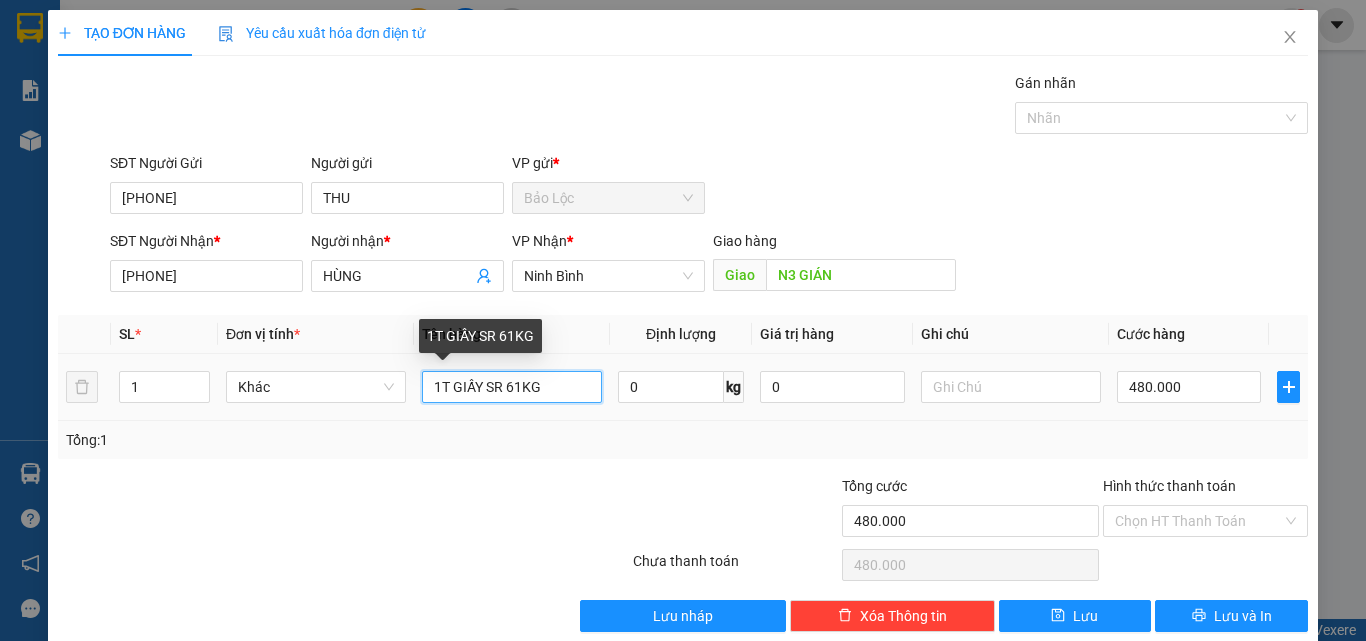 click on "1T GIẤY SR 61KG" at bounding box center [512, 387] 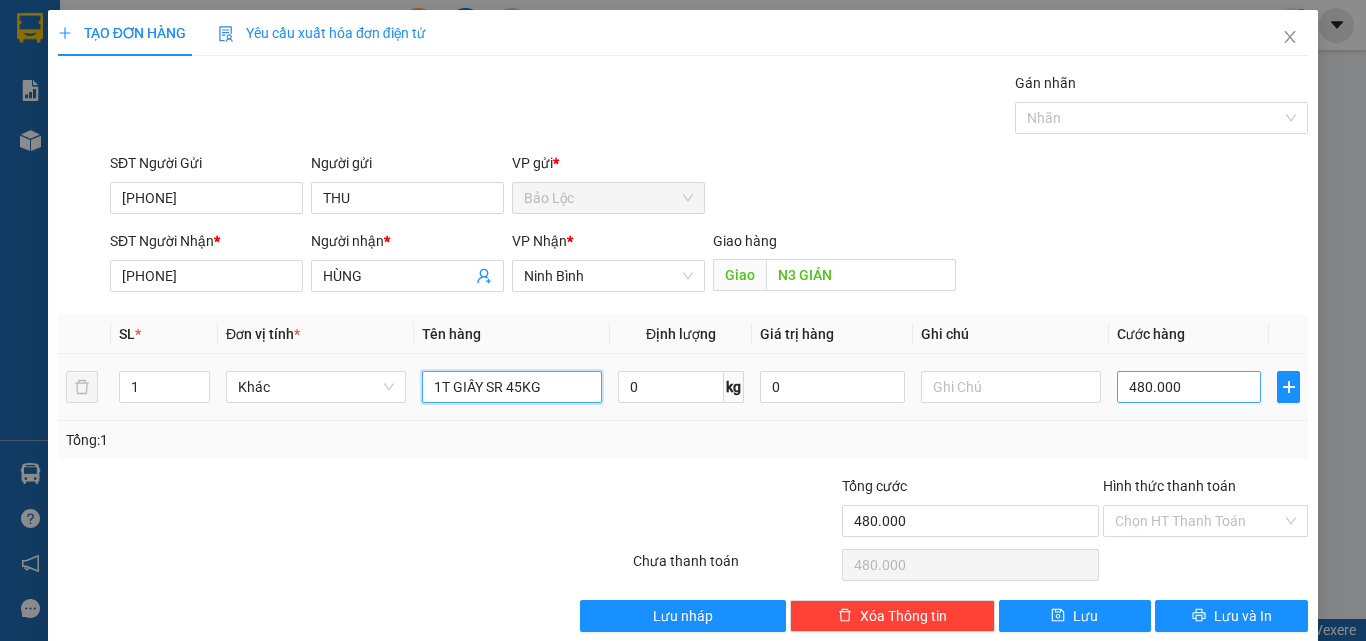 type on "1T GIẤY SR 45KG" 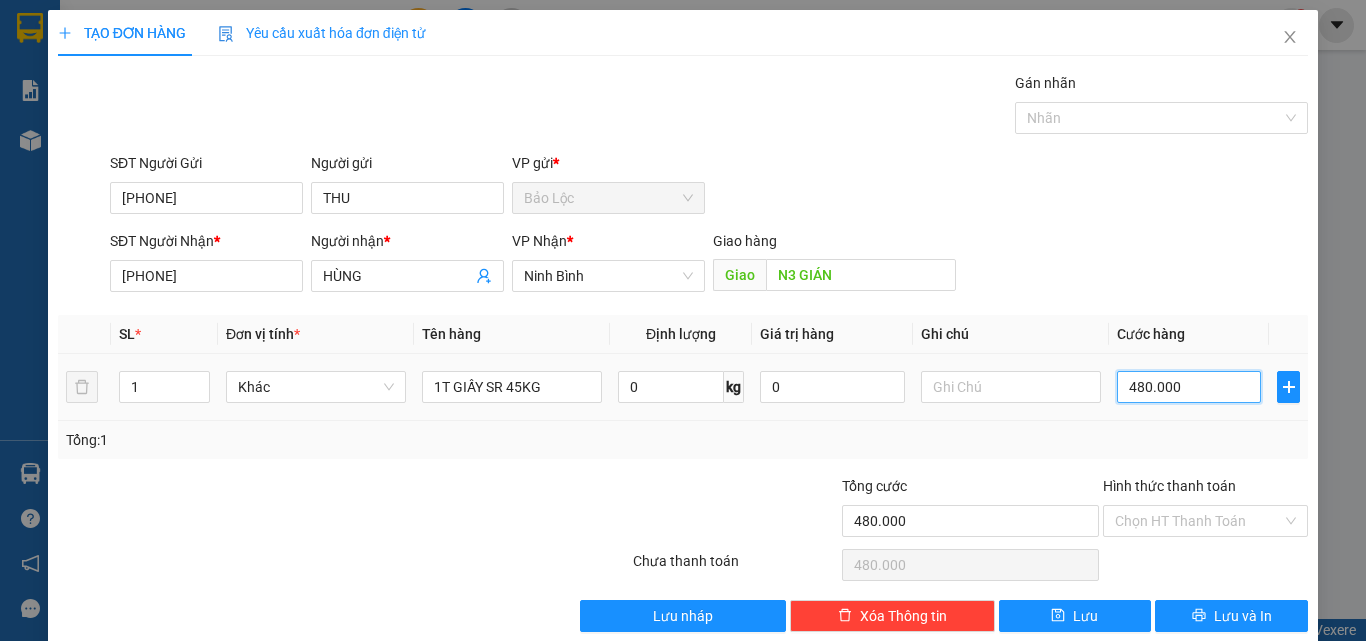 click on "480.000" at bounding box center [1189, 387] 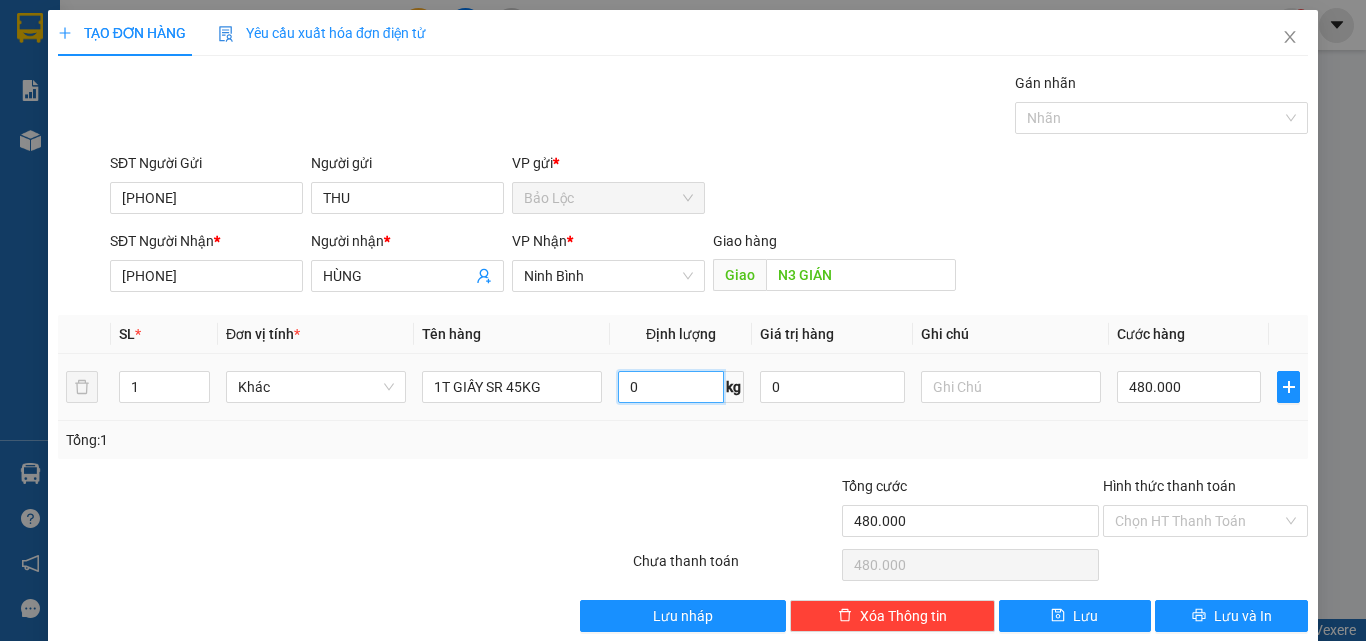 click on "0" at bounding box center (671, 387) 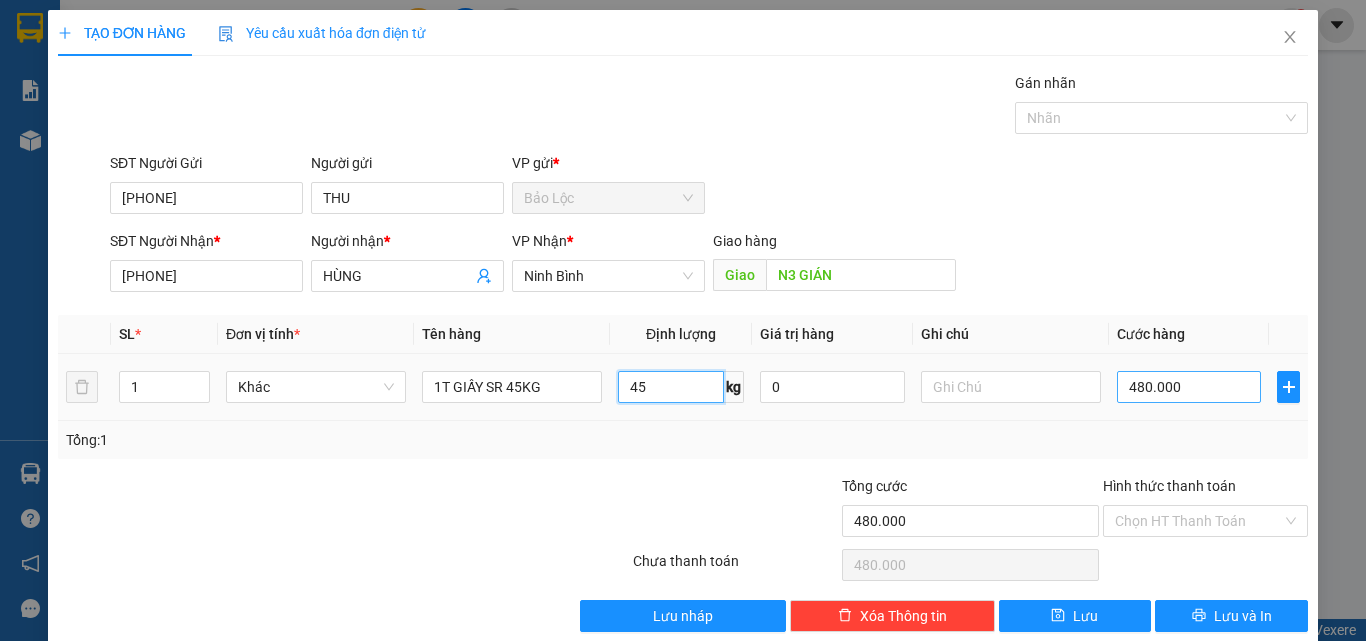 type on "45" 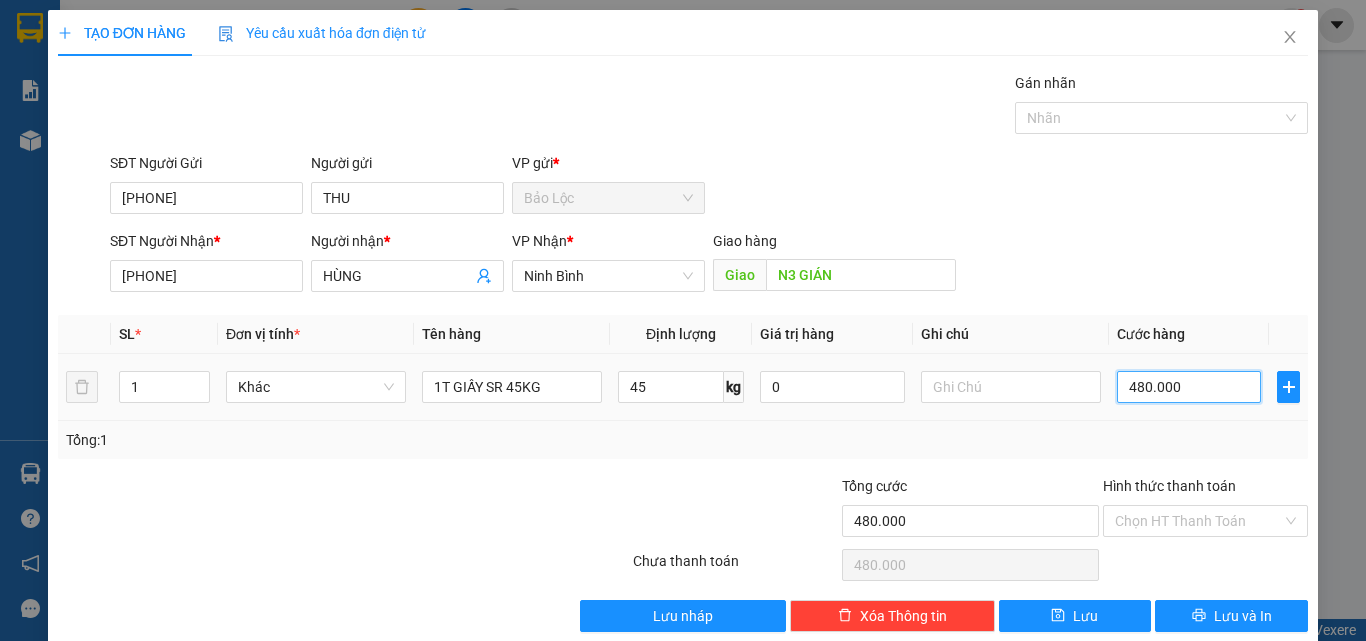 click on "480.000" at bounding box center [1189, 387] 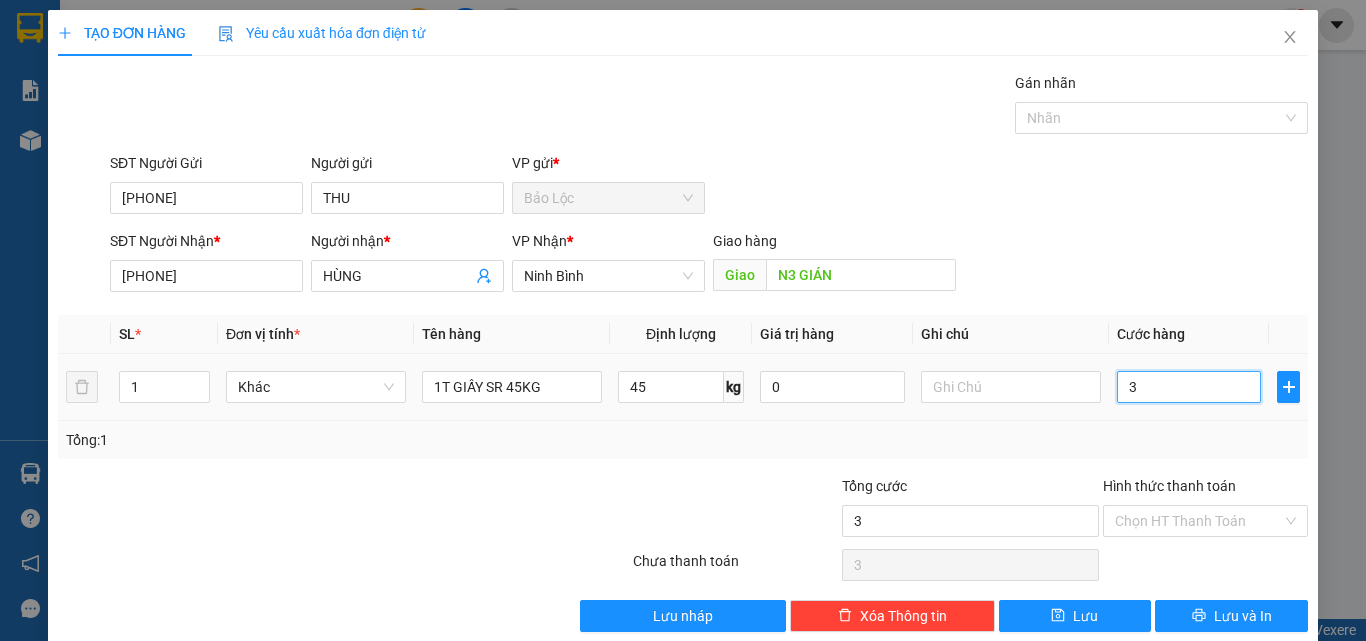 type on "36" 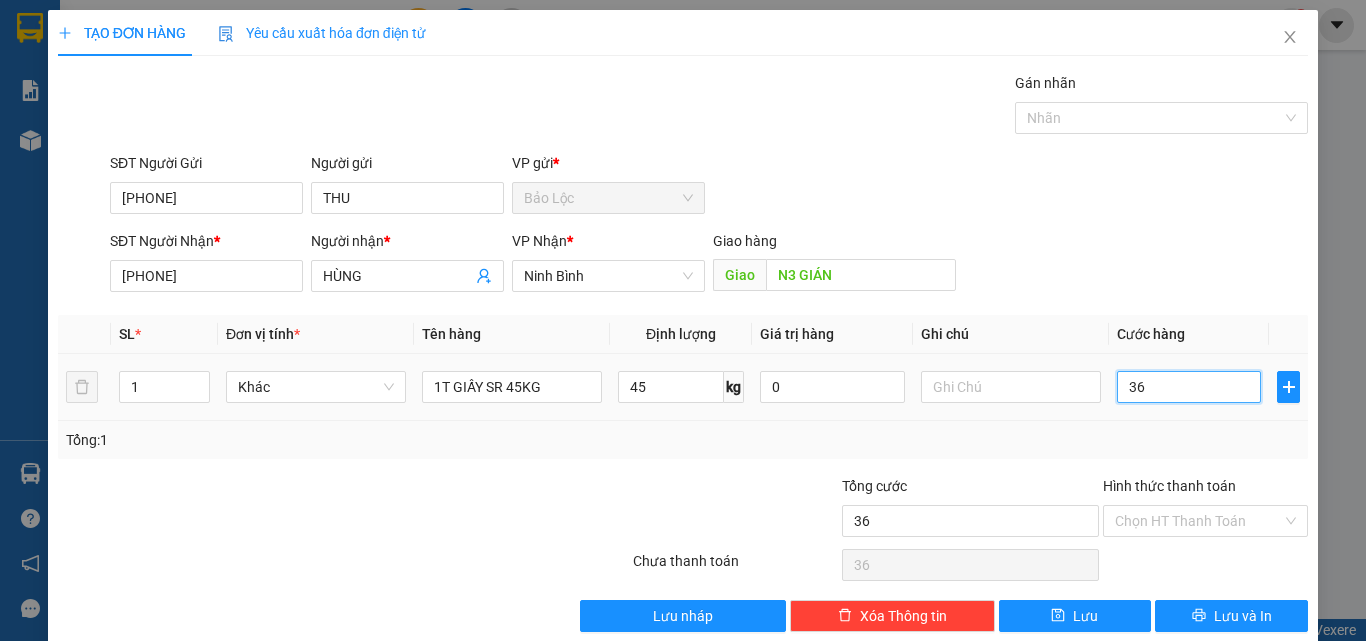 type on "360" 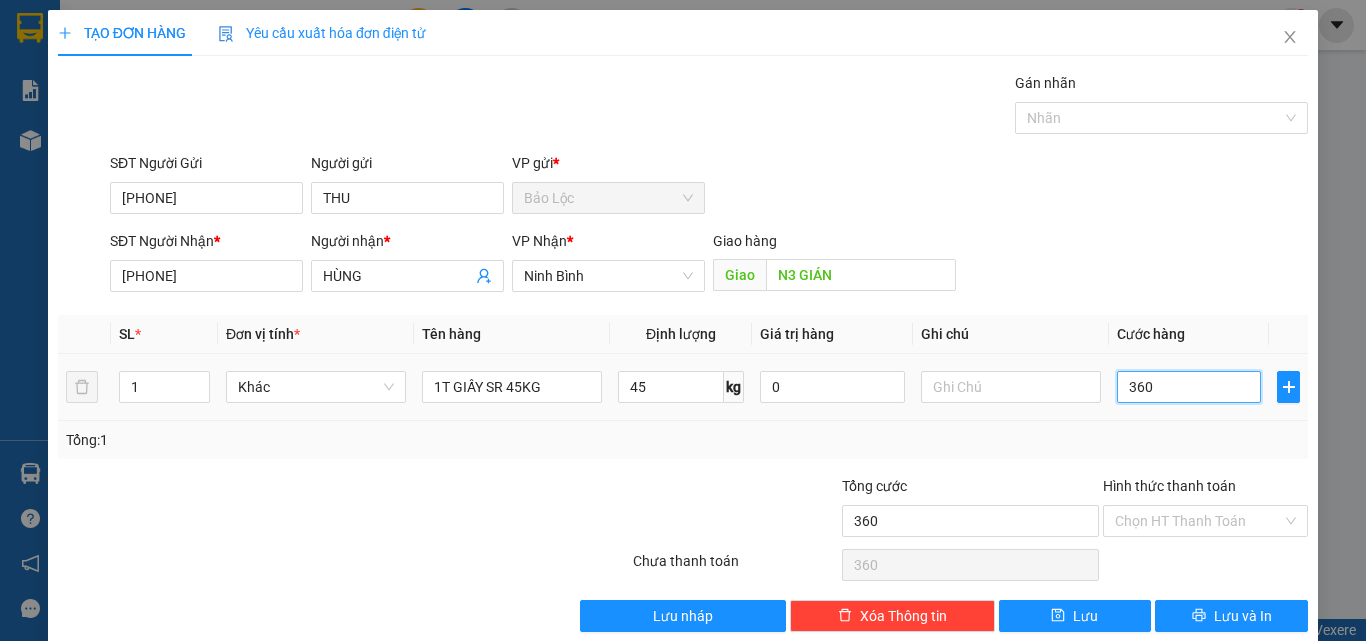 type on "3.600" 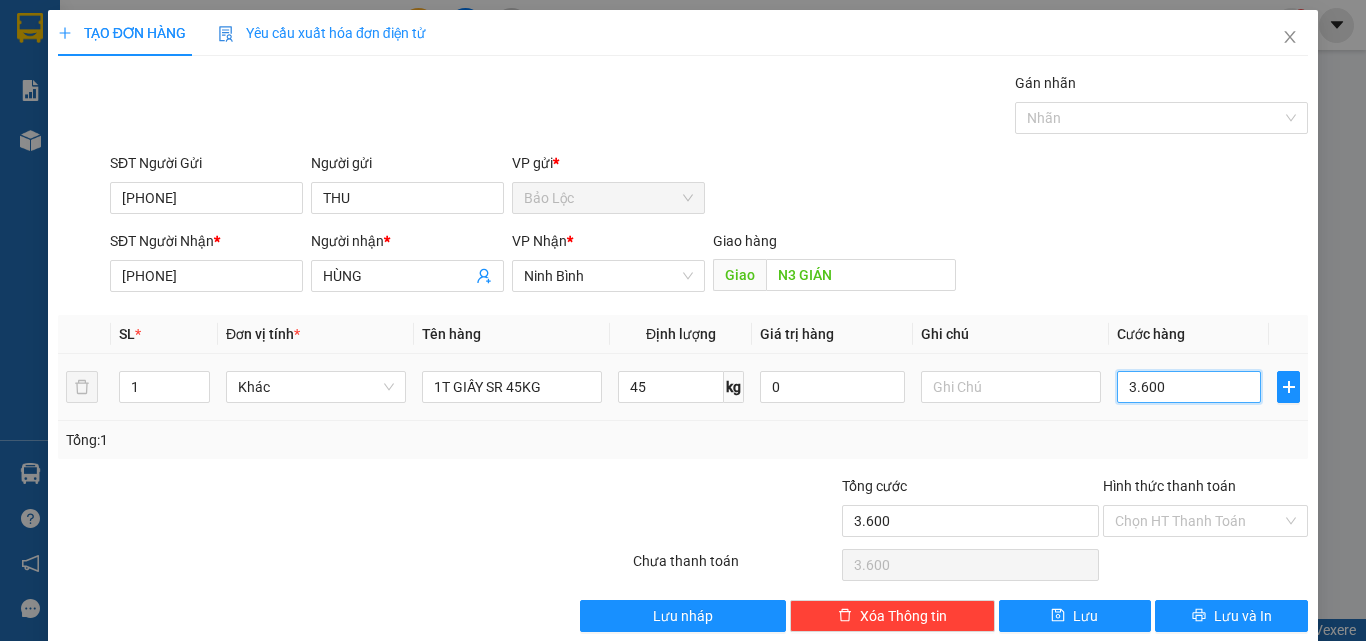 type on "36.000" 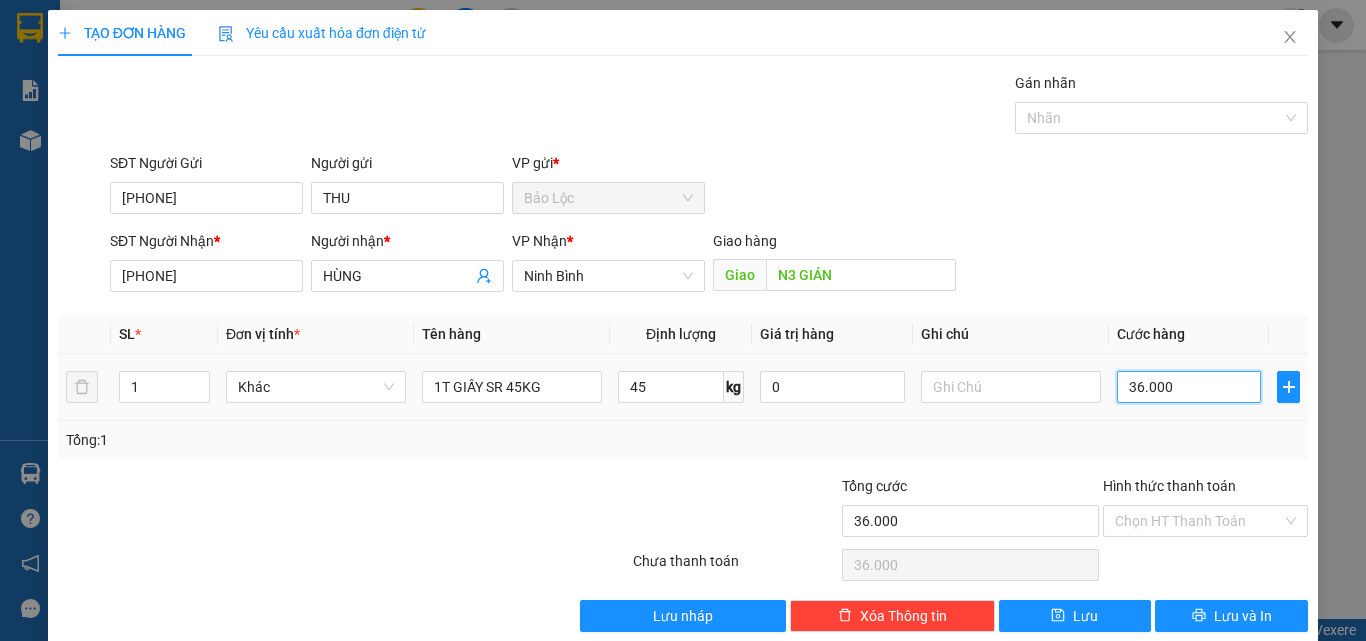 type on "360.000" 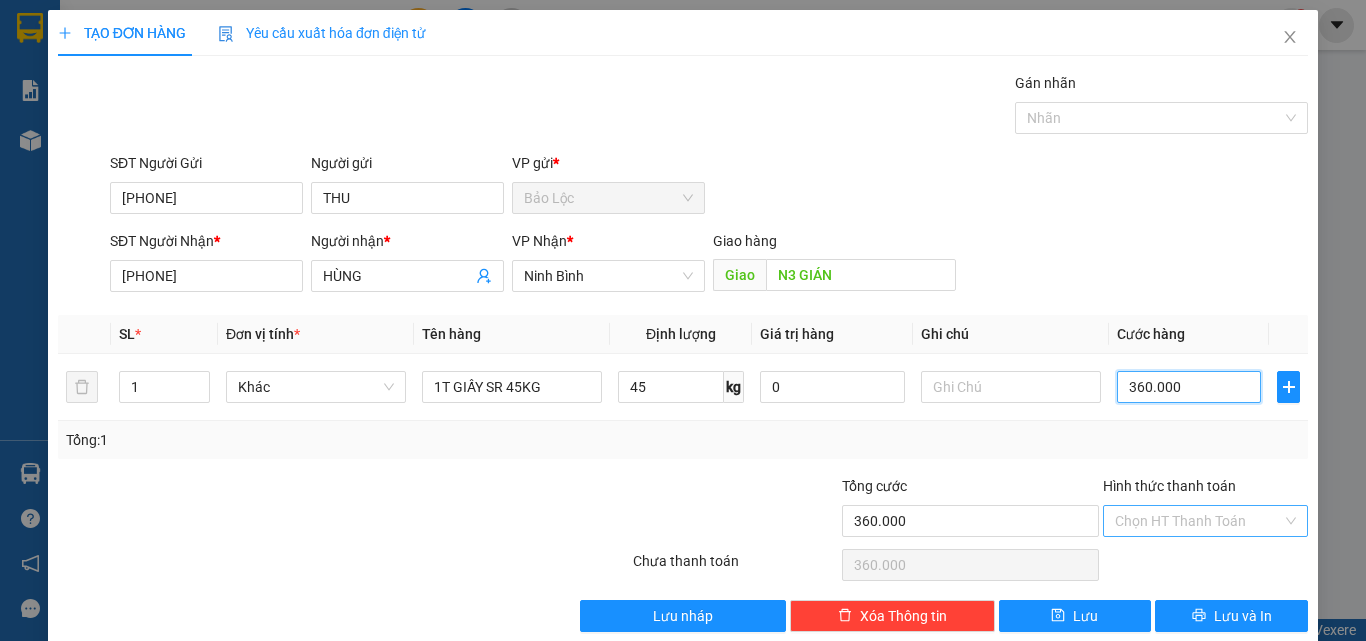 type on "360.000" 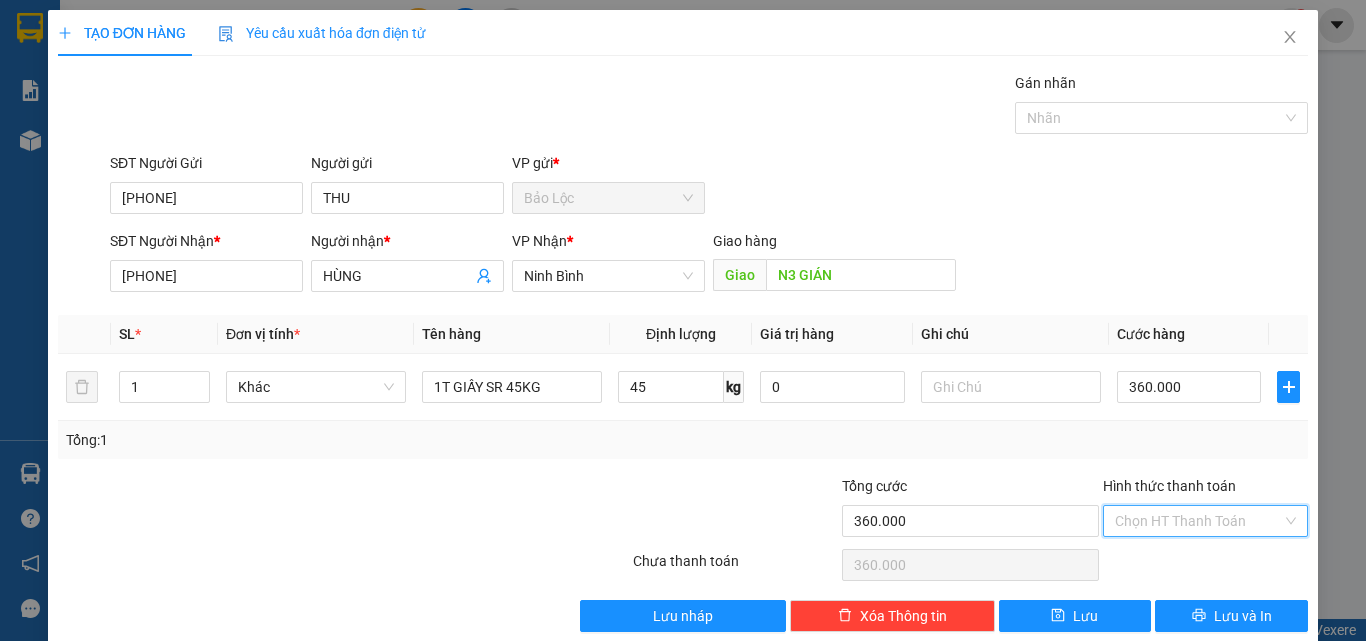 click on "Hình thức thanh toán" at bounding box center [1198, 521] 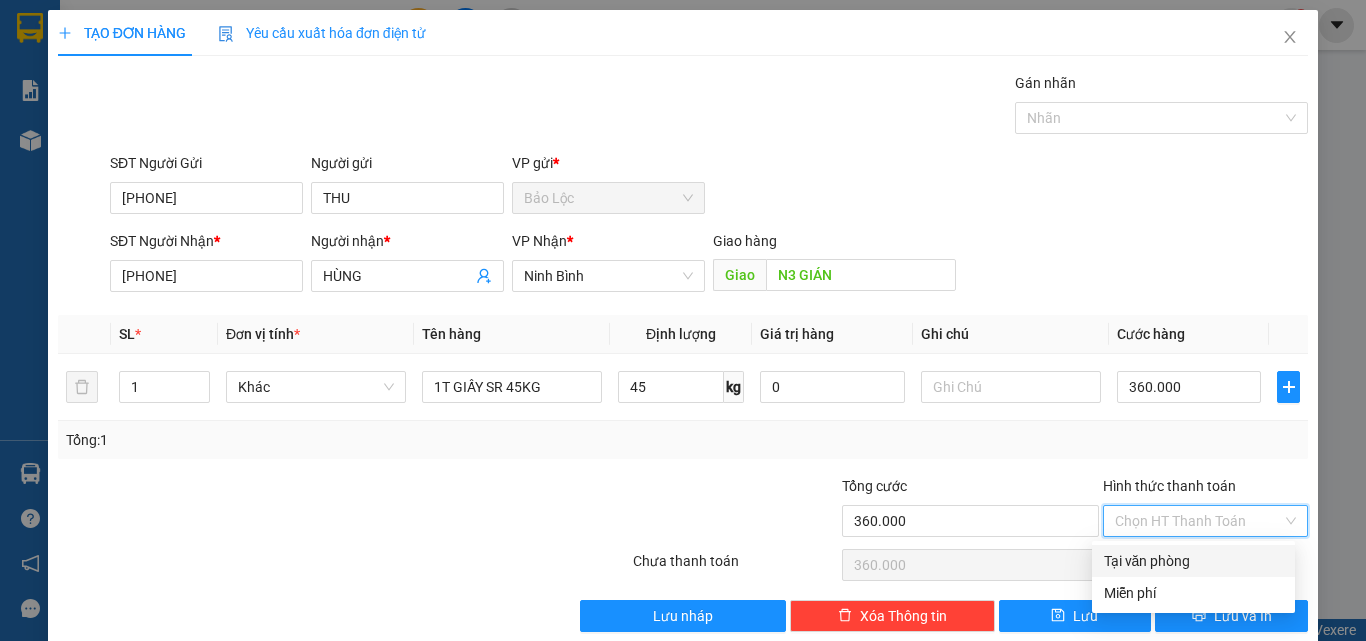 click on "Tại văn phòng" at bounding box center [1193, 561] 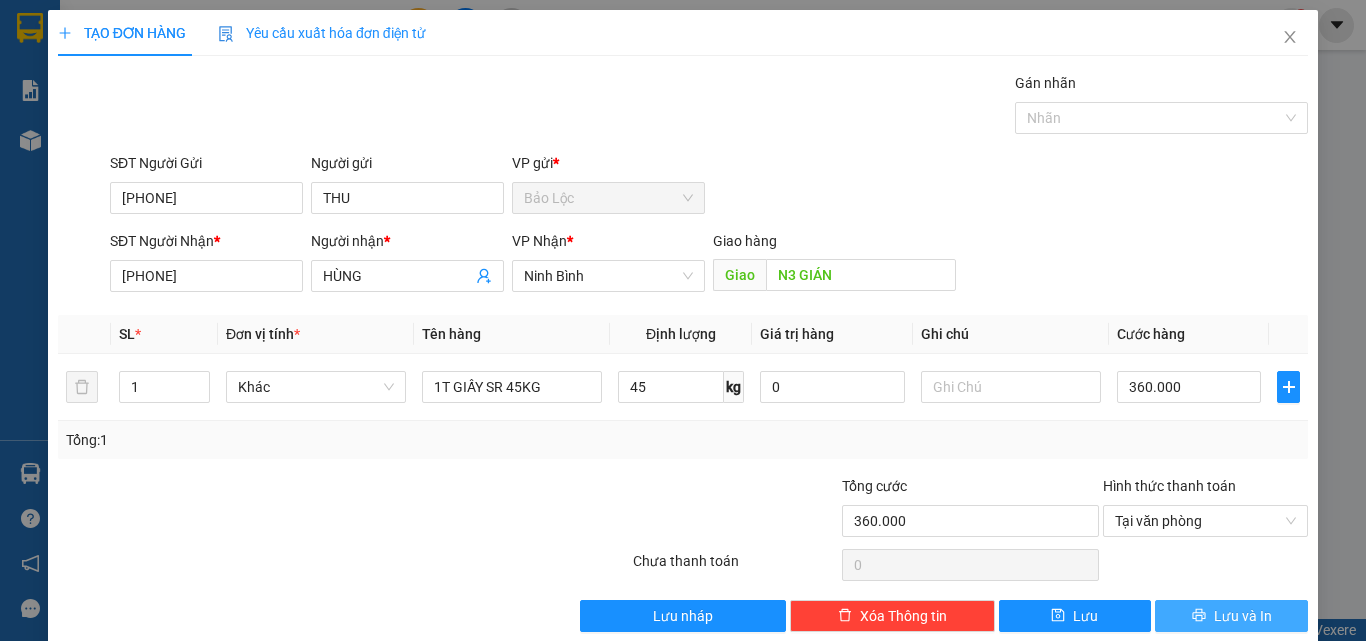 click on "Lưu và In" at bounding box center (1231, 616) 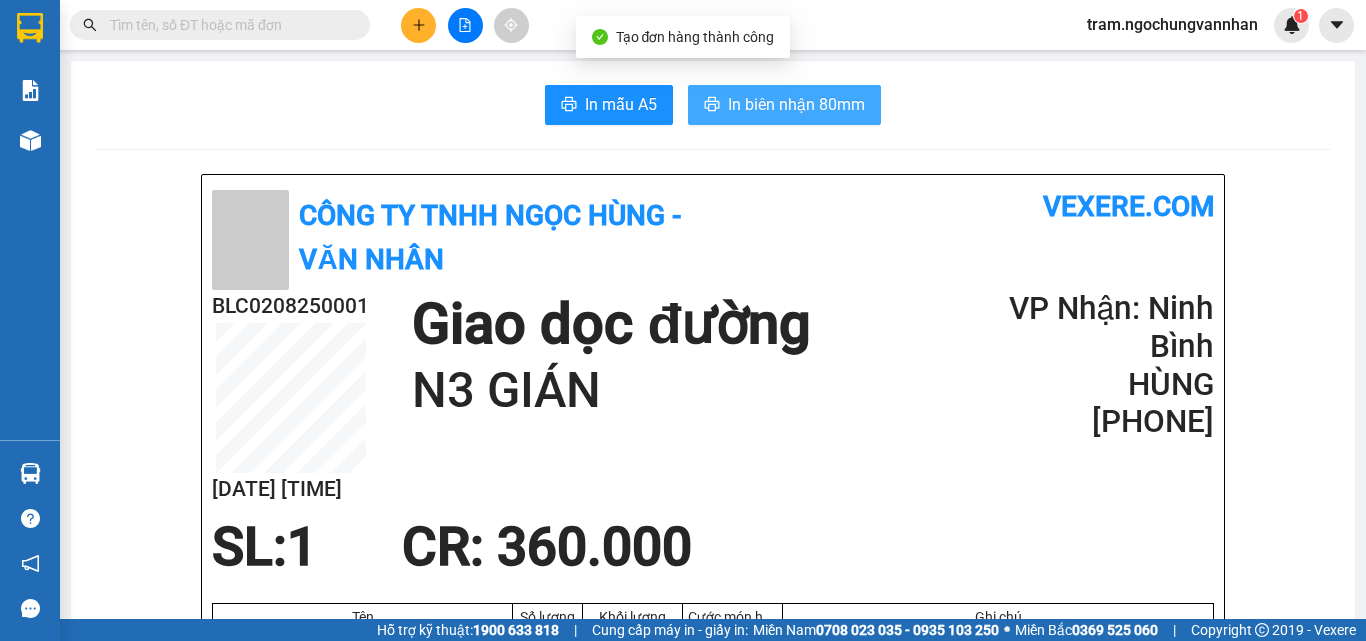 click on "In biên nhận 80mm" at bounding box center [796, 104] 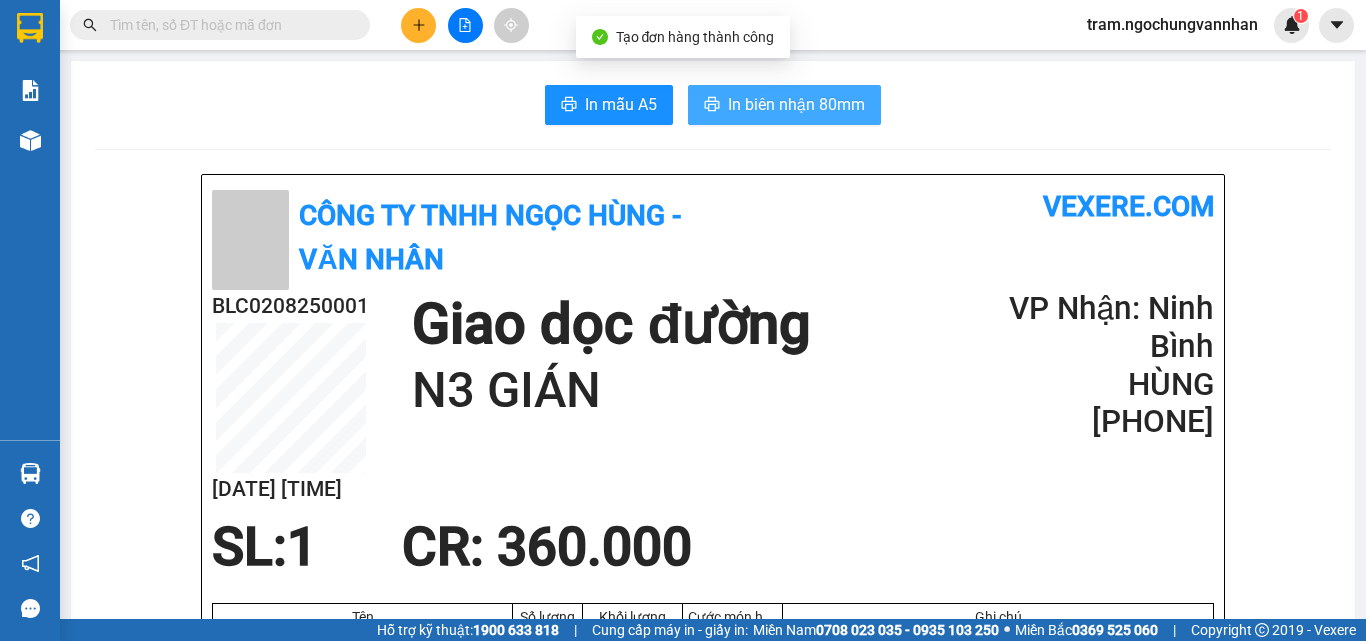 scroll, scrollTop: 0, scrollLeft: 0, axis: both 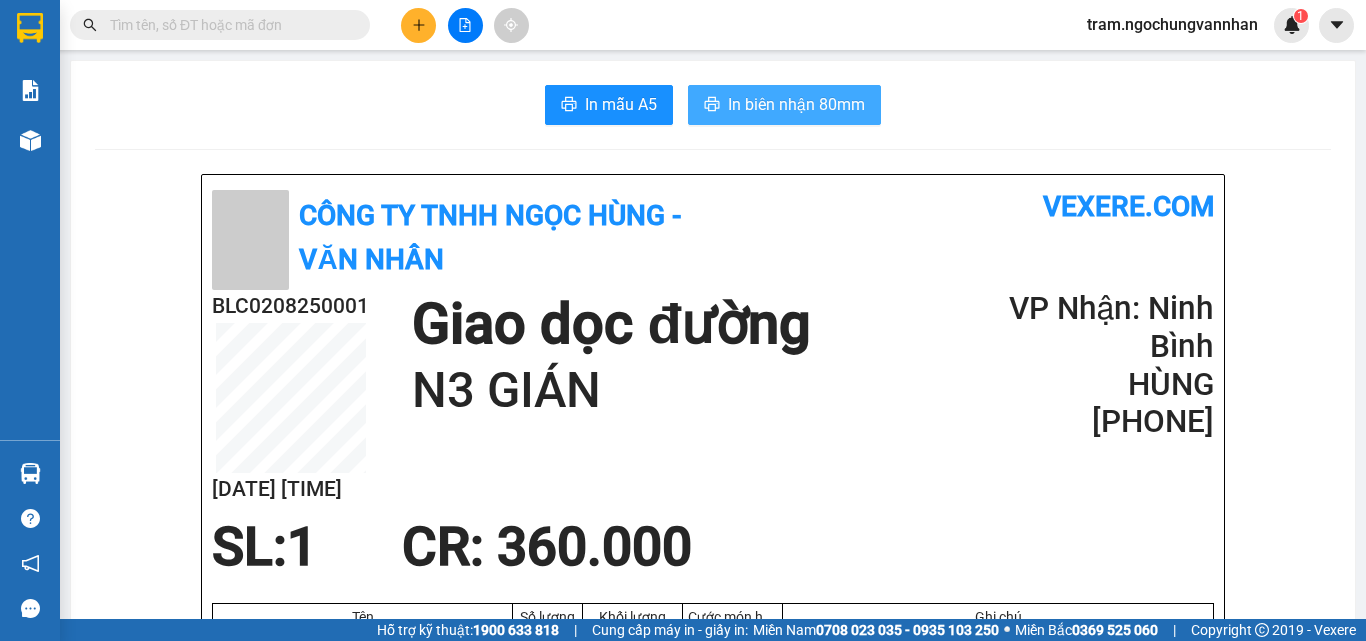 click on "In biên nhận 80mm" at bounding box center [796, 104] 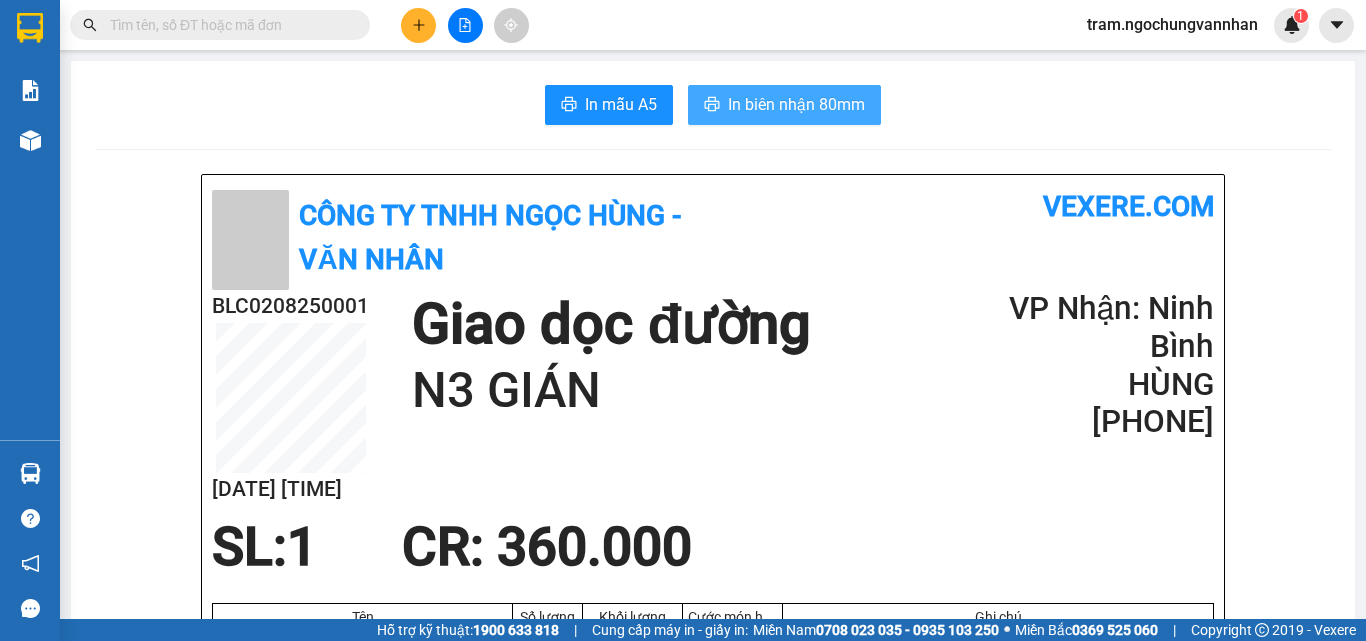 scroll, scrollTop: 0, scrollLeft: 0, axis: both 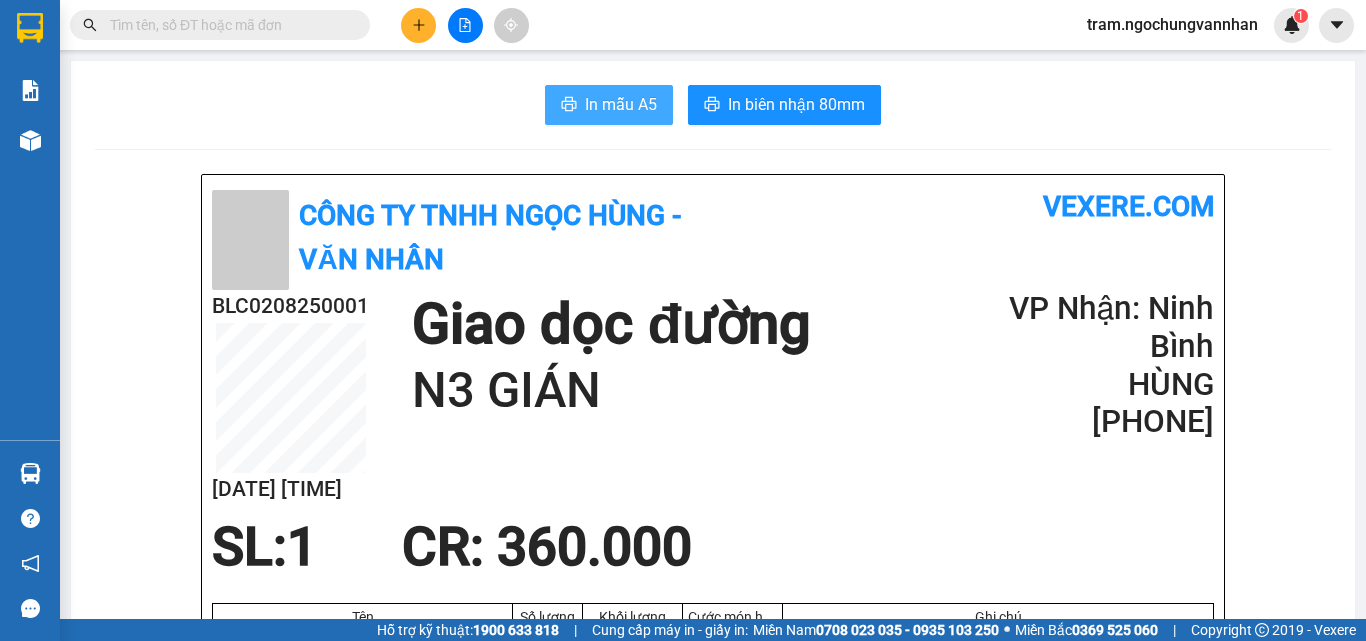 click on "In mẫu A5" at bounding box center (609, 105) 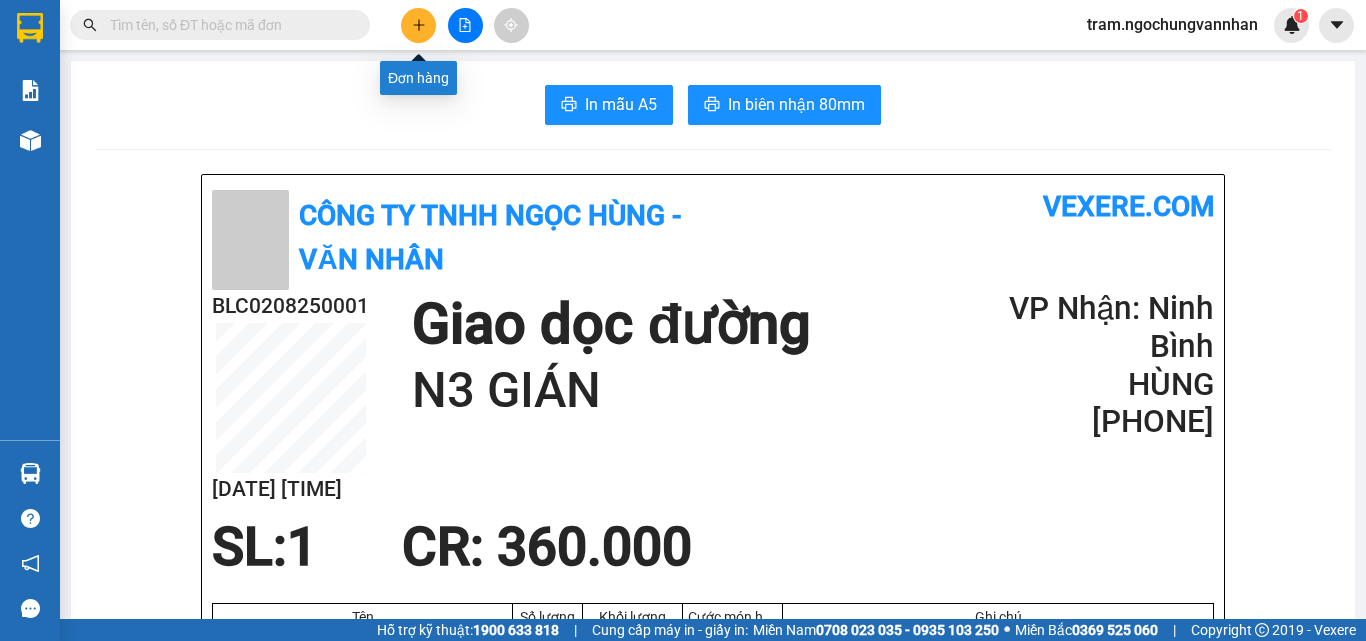 click 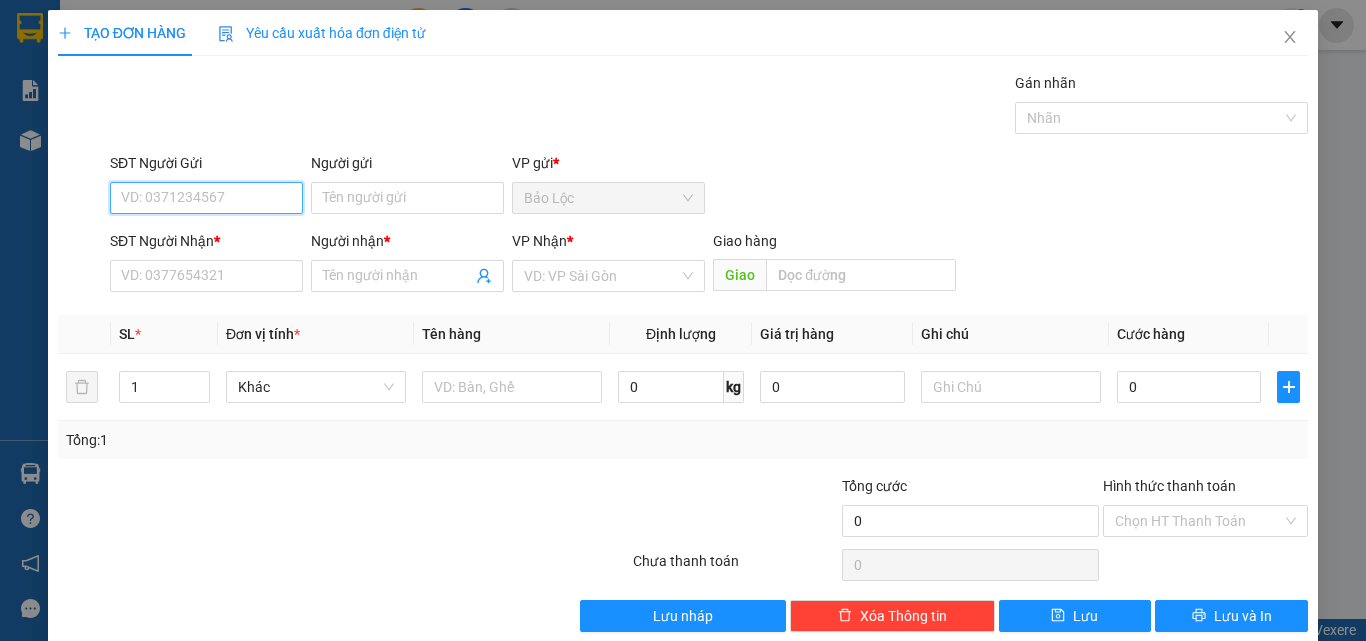 click on "SĐT Người Gửi" at bounding box center (206, 198) 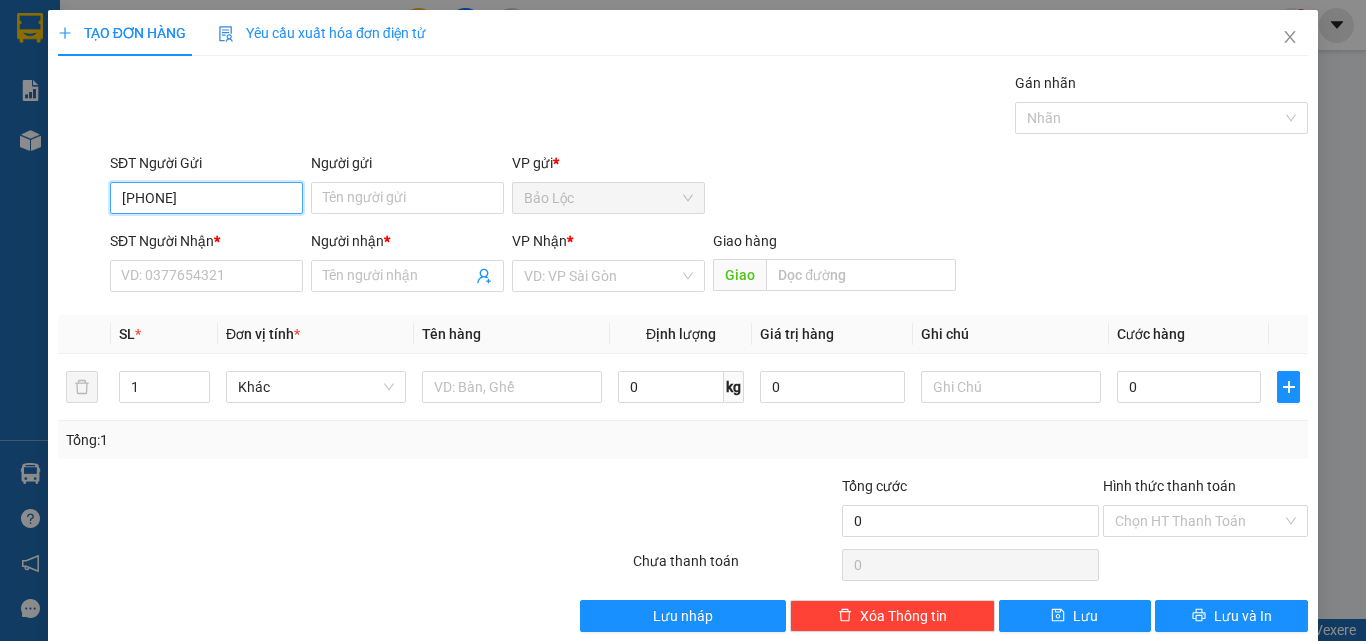 type on "[PHONE]" 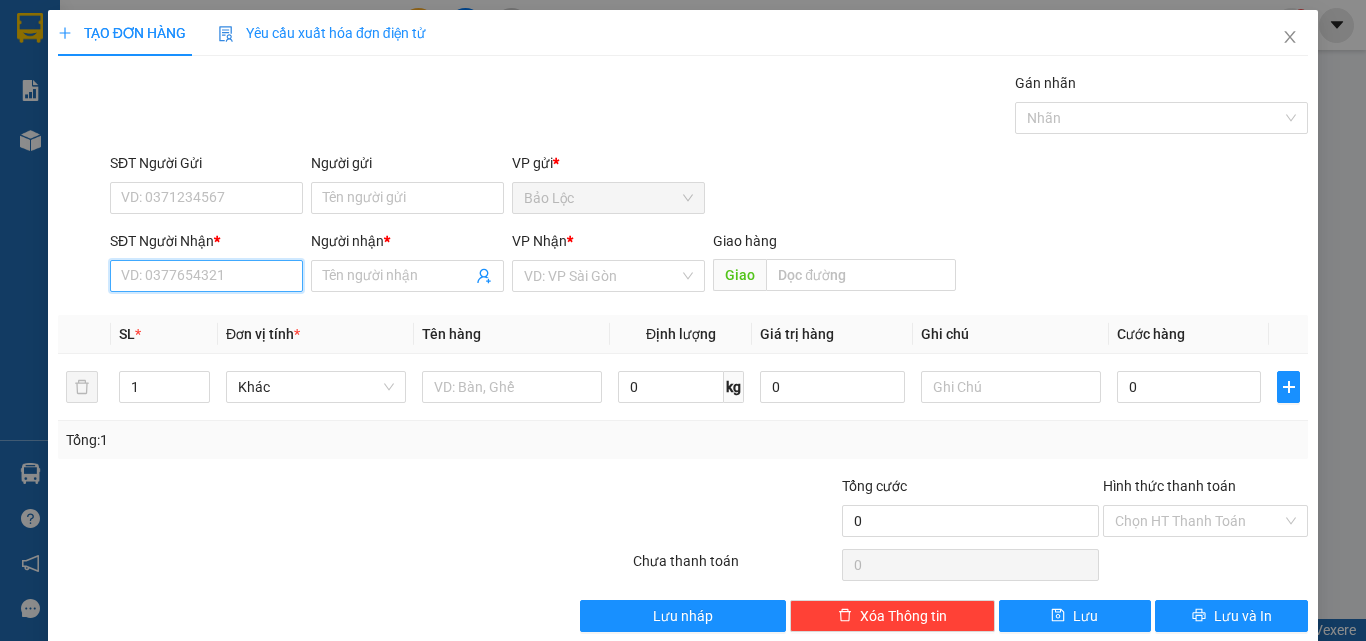 click on "SĐT Người Nhận  *" at bounding box center [206, 276] 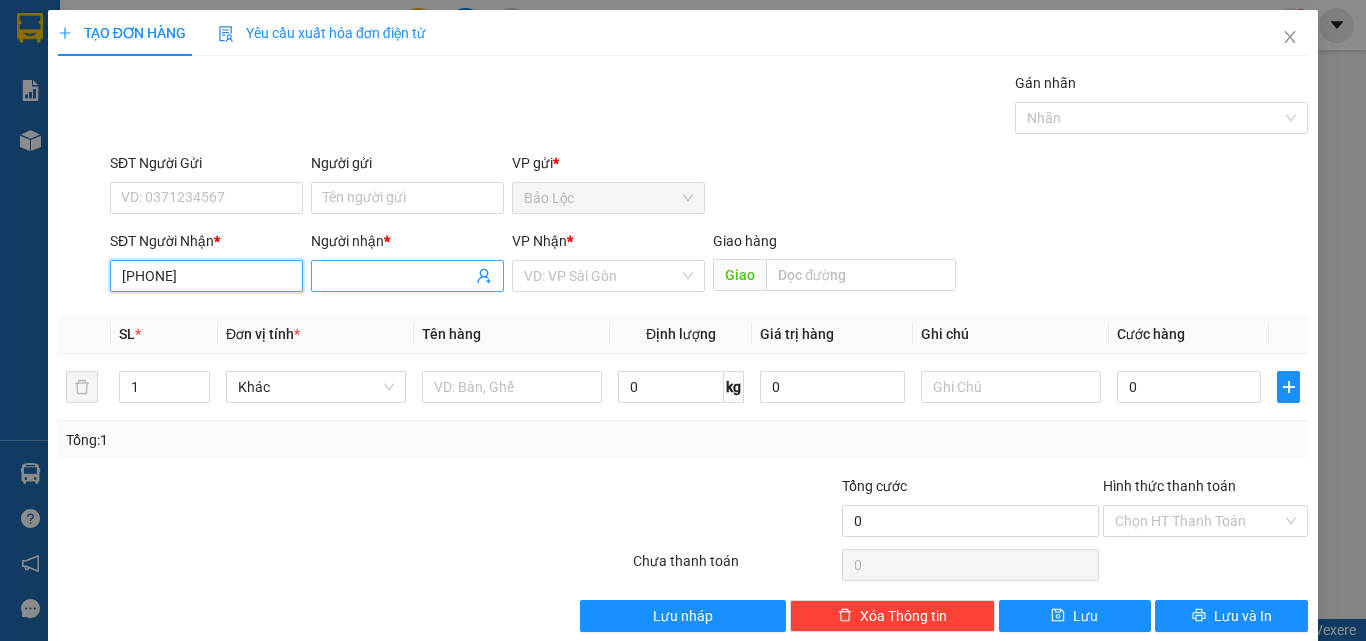 type on "[PHONE]" 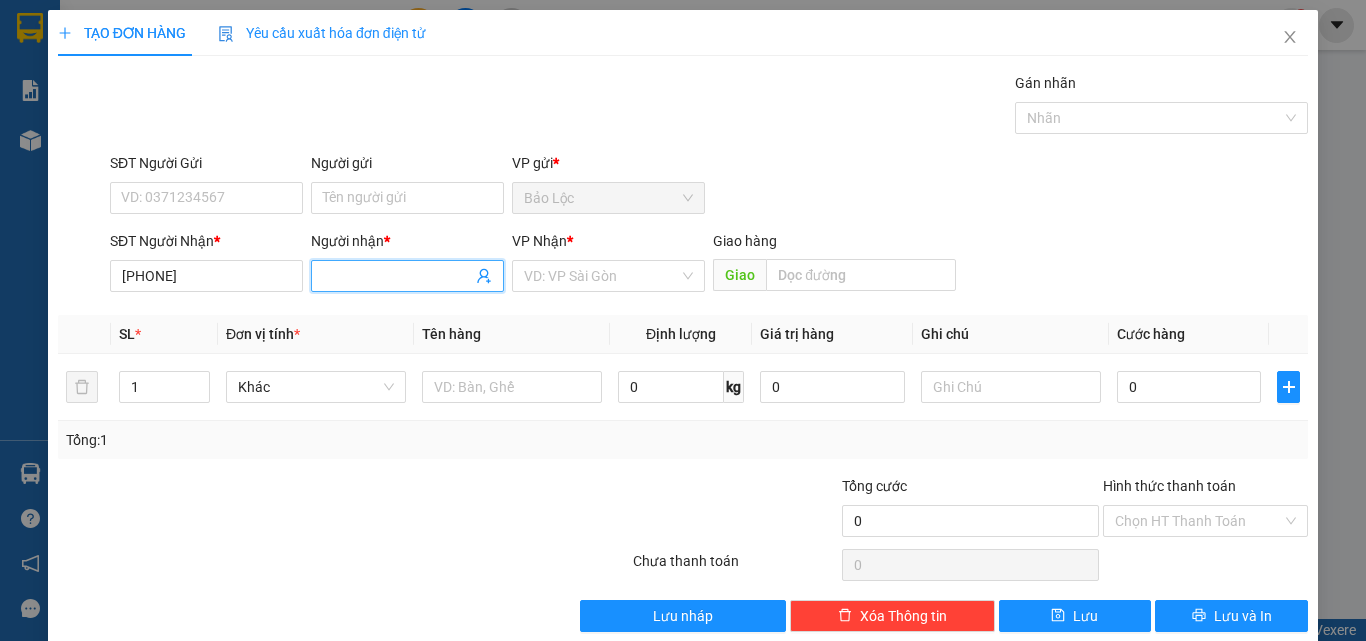 click on "Người nhận  *" at bounding box center (397, 276) 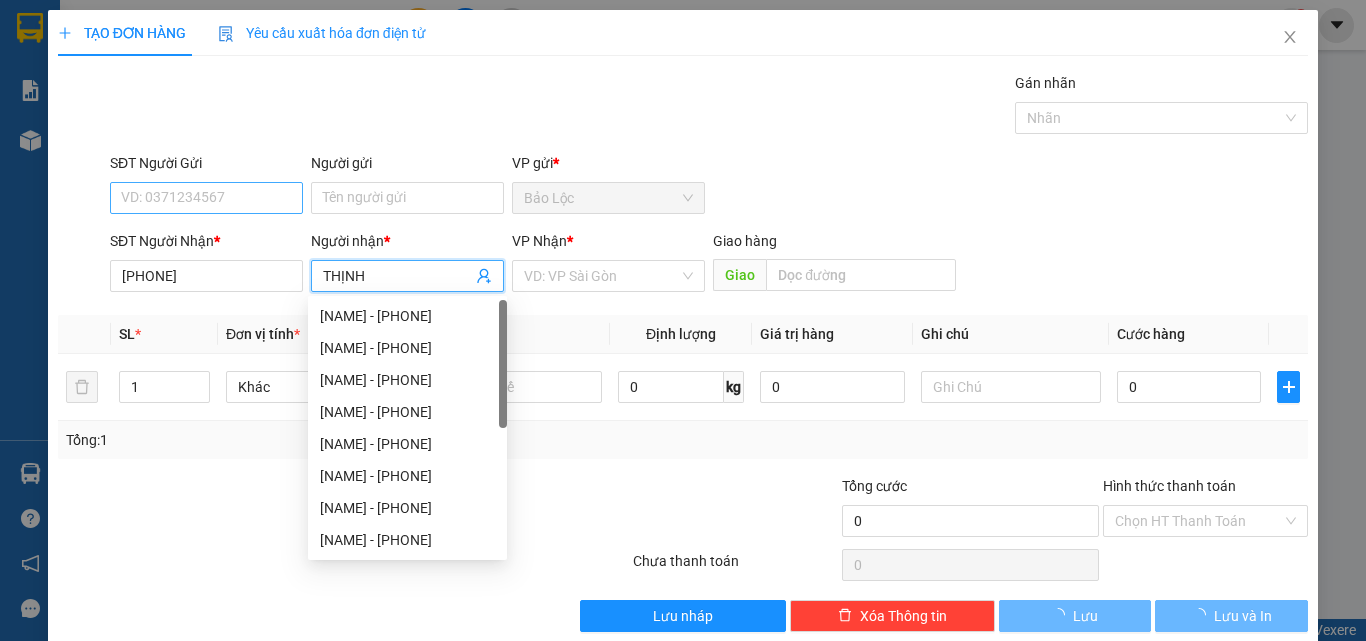 type on "THỊNH" 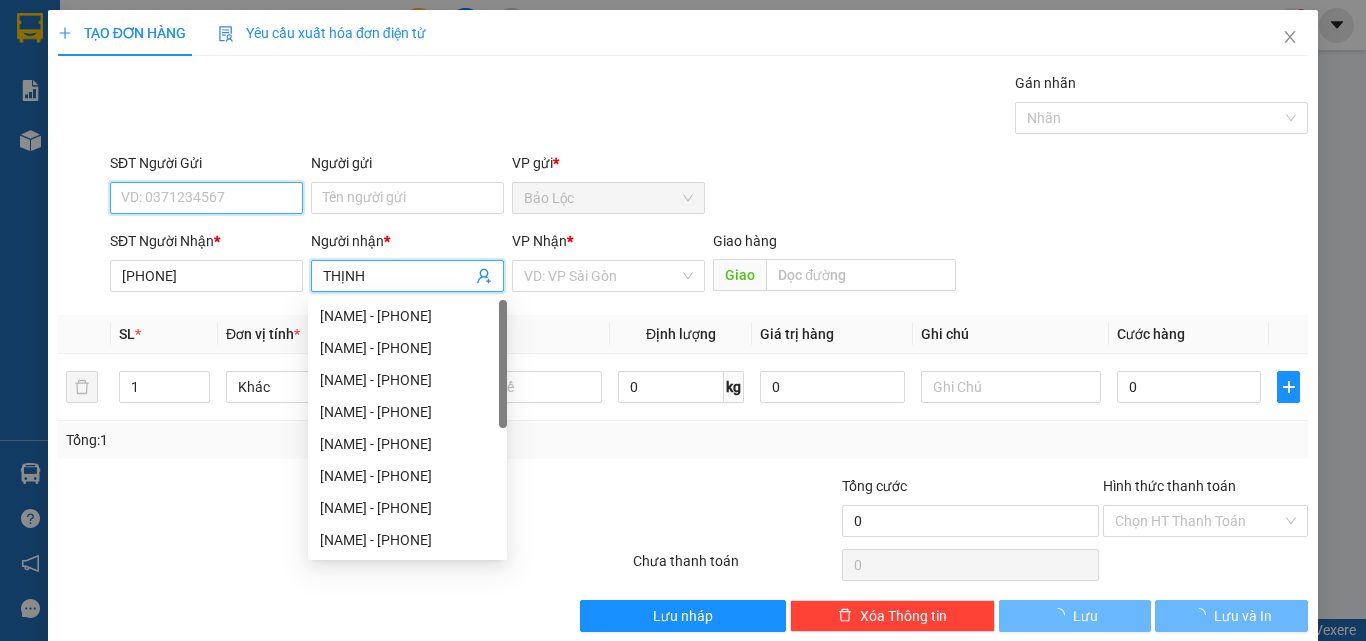 click on "SĐT Người Gửi" at bounding box center [206, 198] 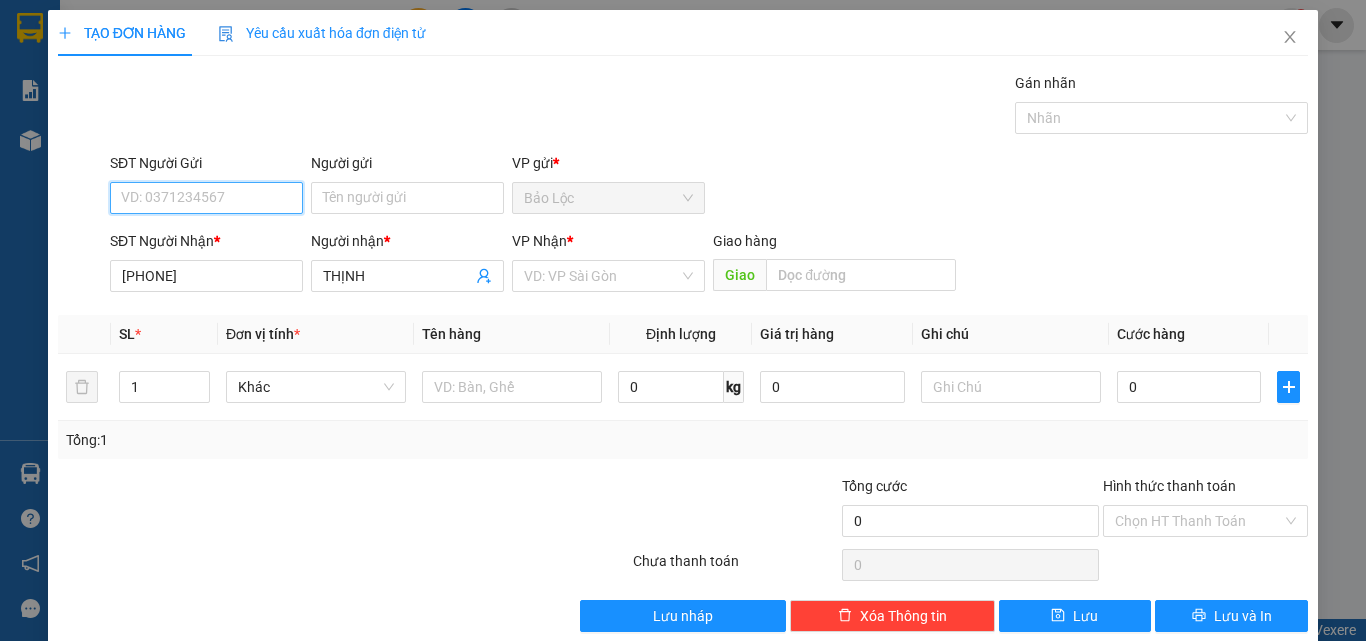 click on "SĐT Người Gửi" at bounding box center [206, 198] 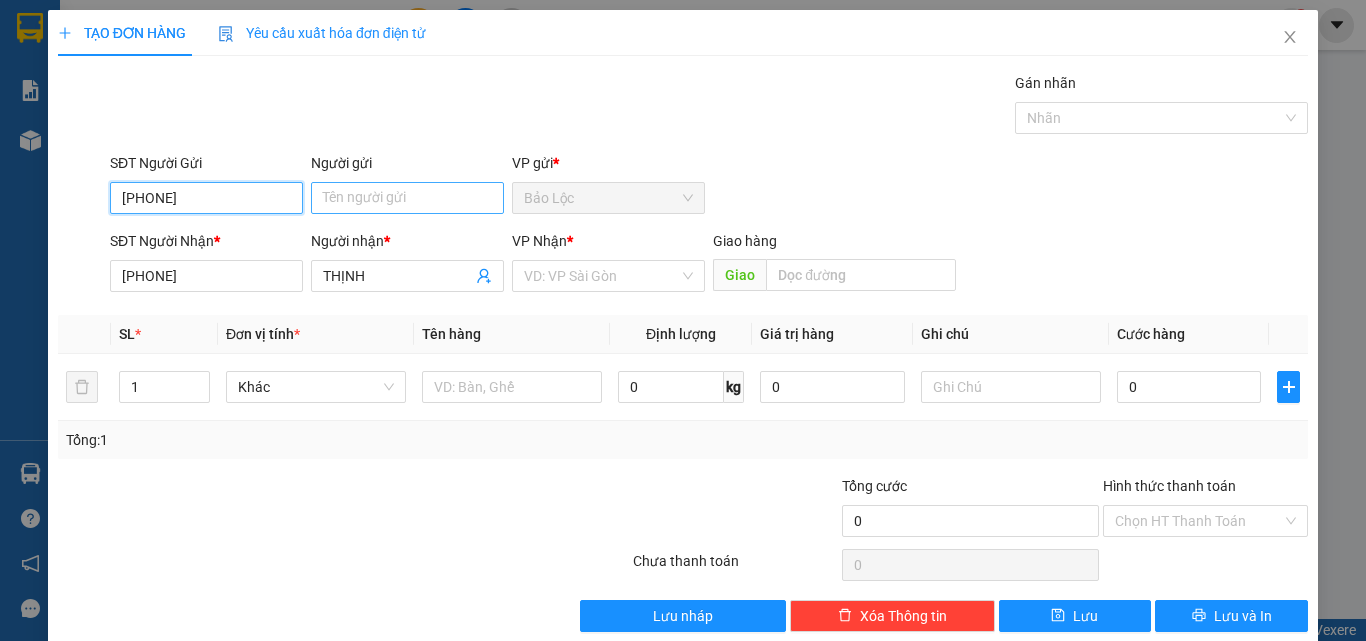type on "[PHONE]" 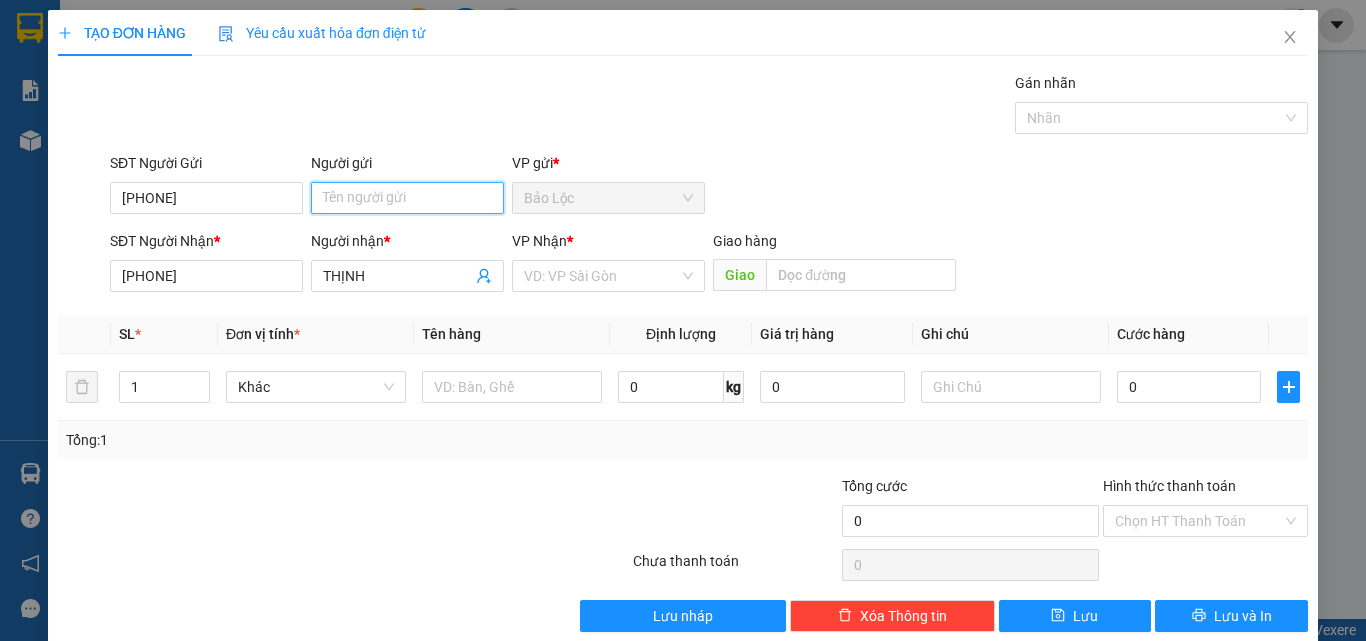 click on "Người gửi" at bounding box center [407, 198] 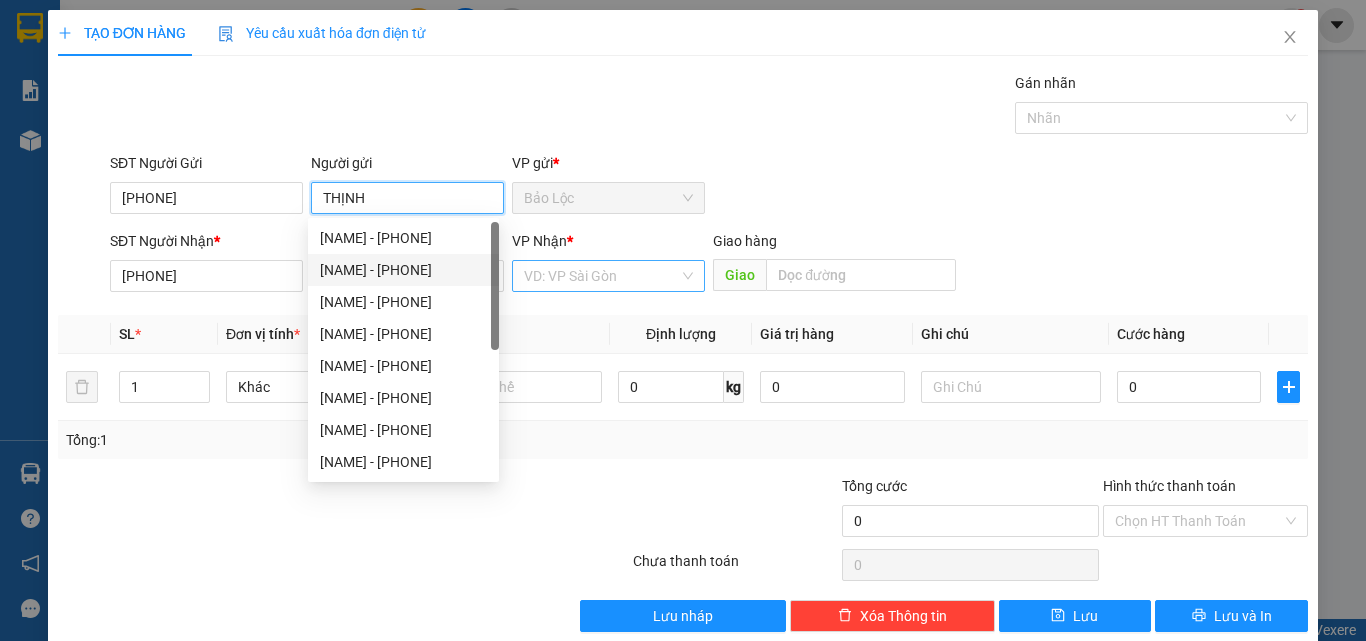 type on "THỊNH" 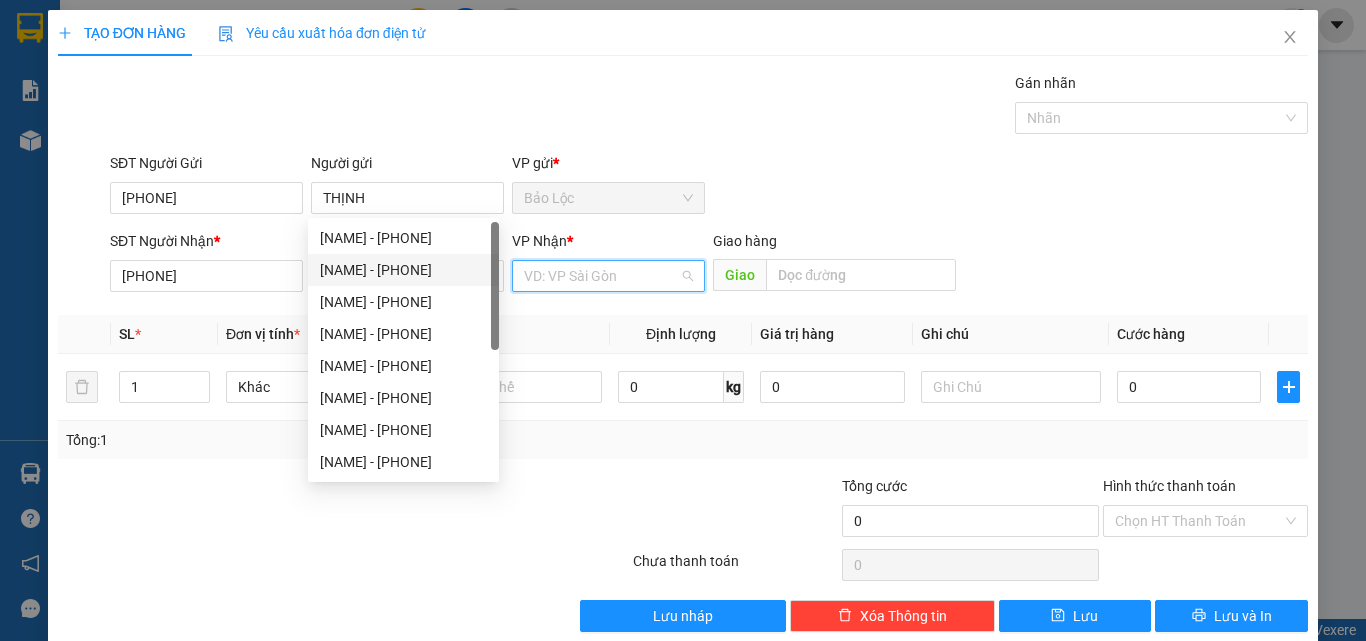 click at bounding box center (601, 276) 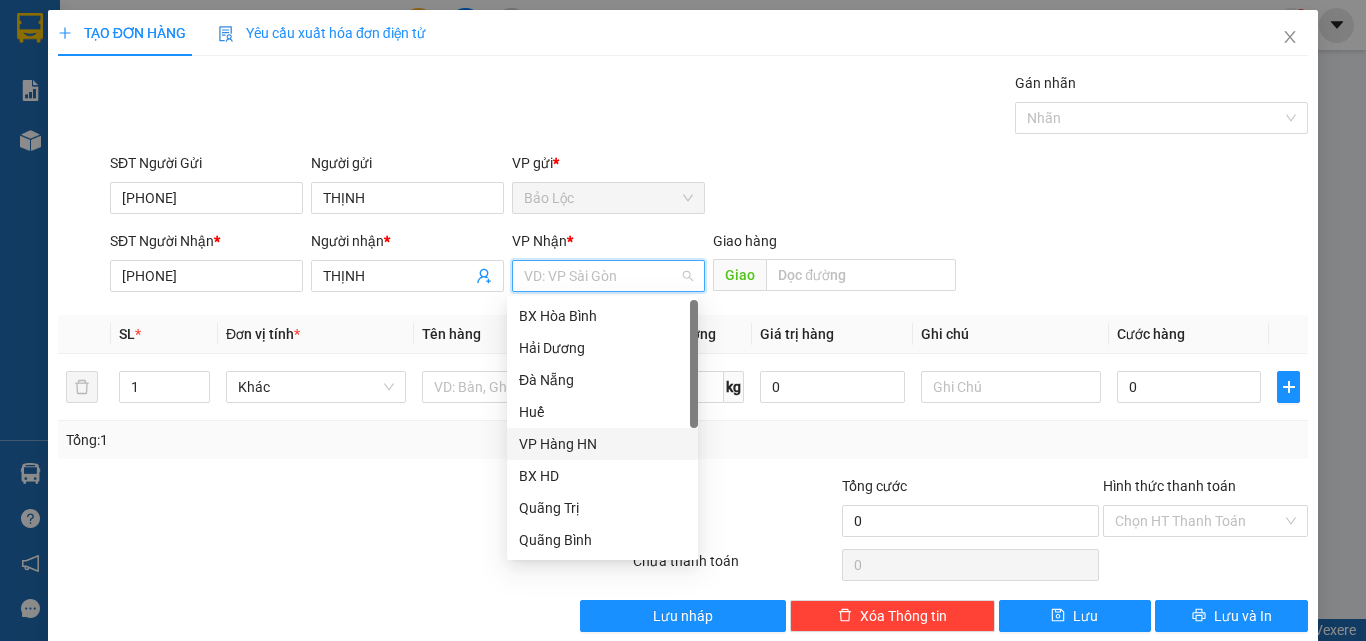 click on "VP Hàng HN" at bounding box center (602, 444) 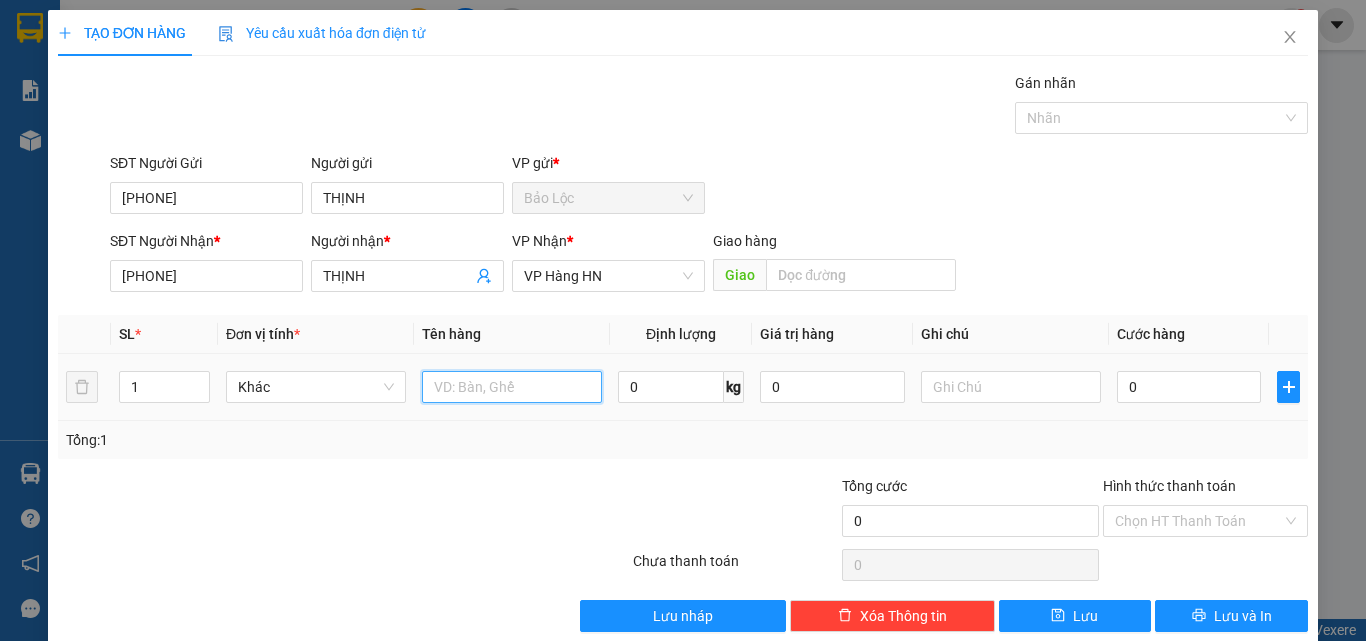 click at bounding box center (512, 387) 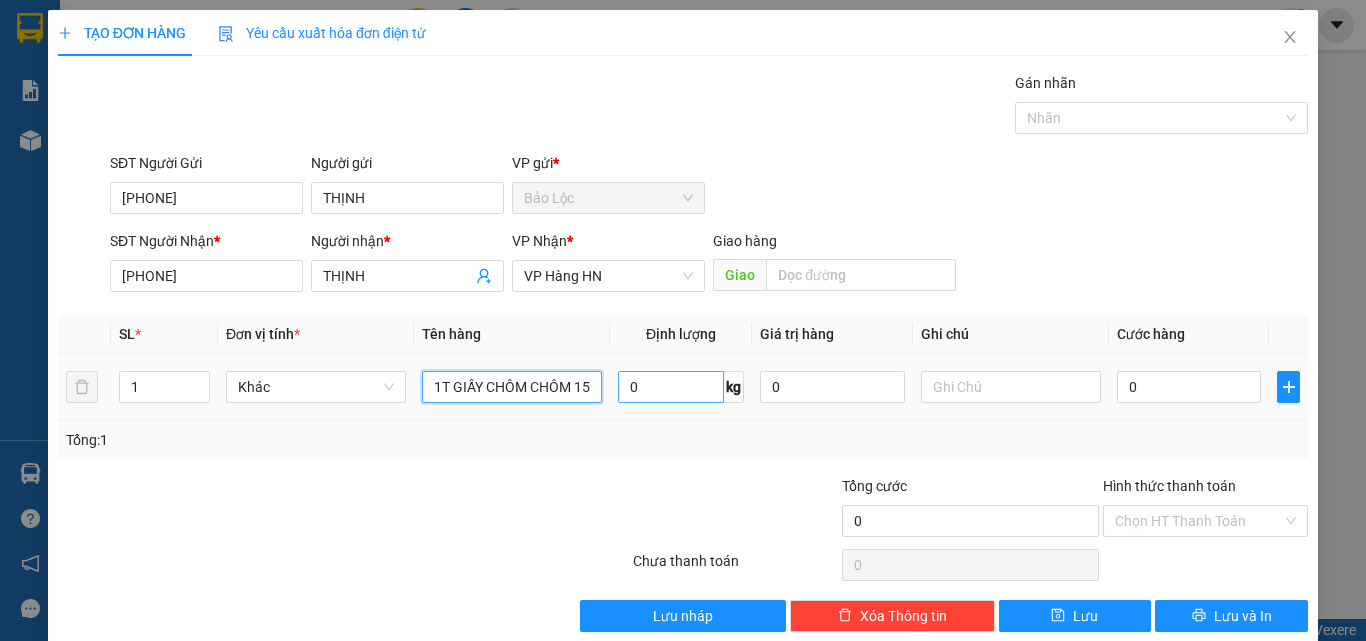 type on "1T GIẤY CHÔM CHÔM 15KG" 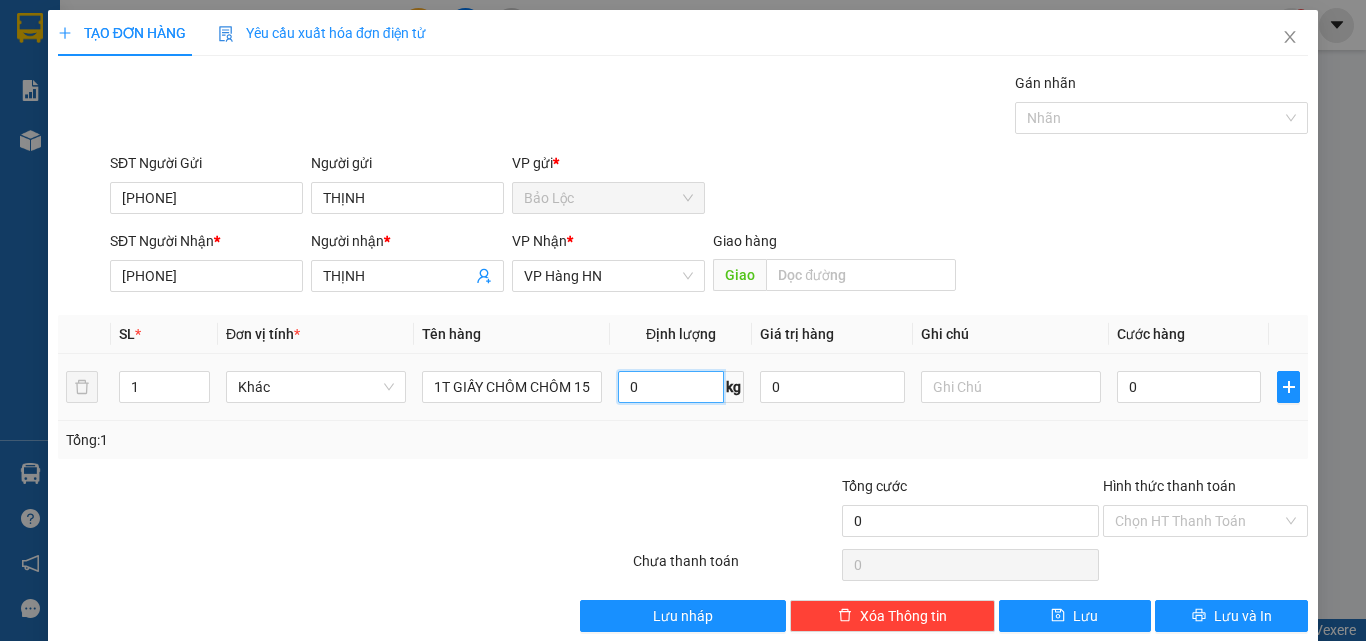 click on "0" at bounding box center [671, 387] 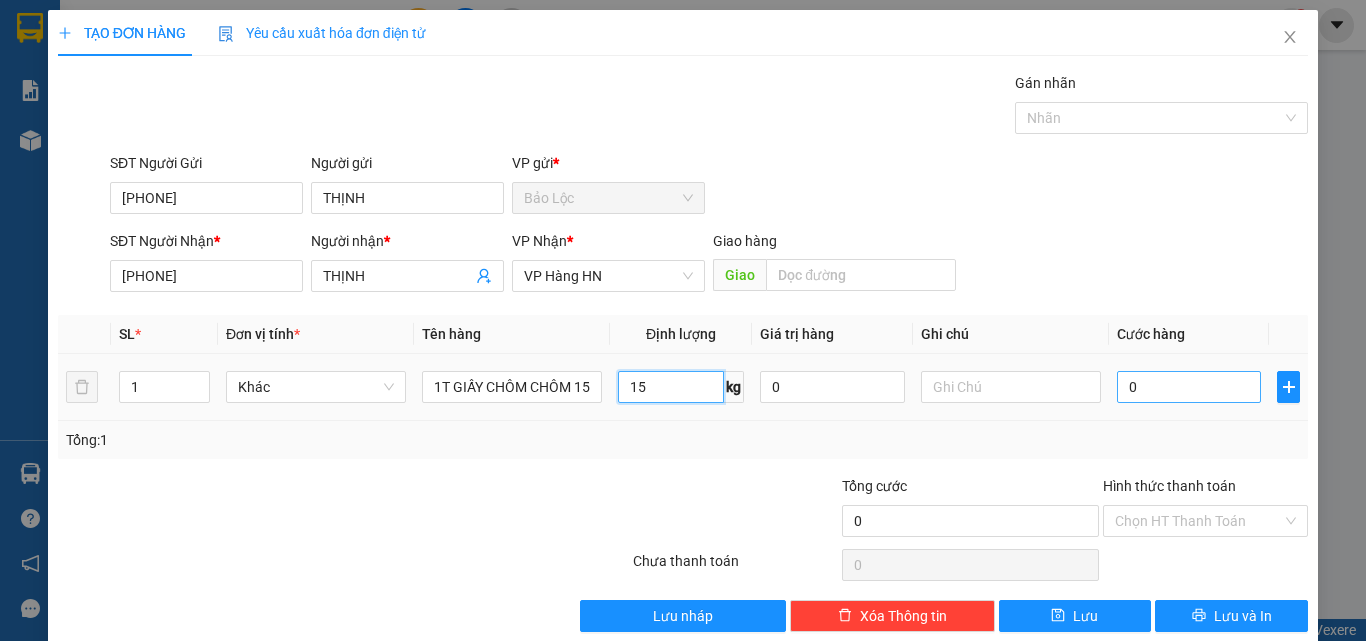 type on "15" 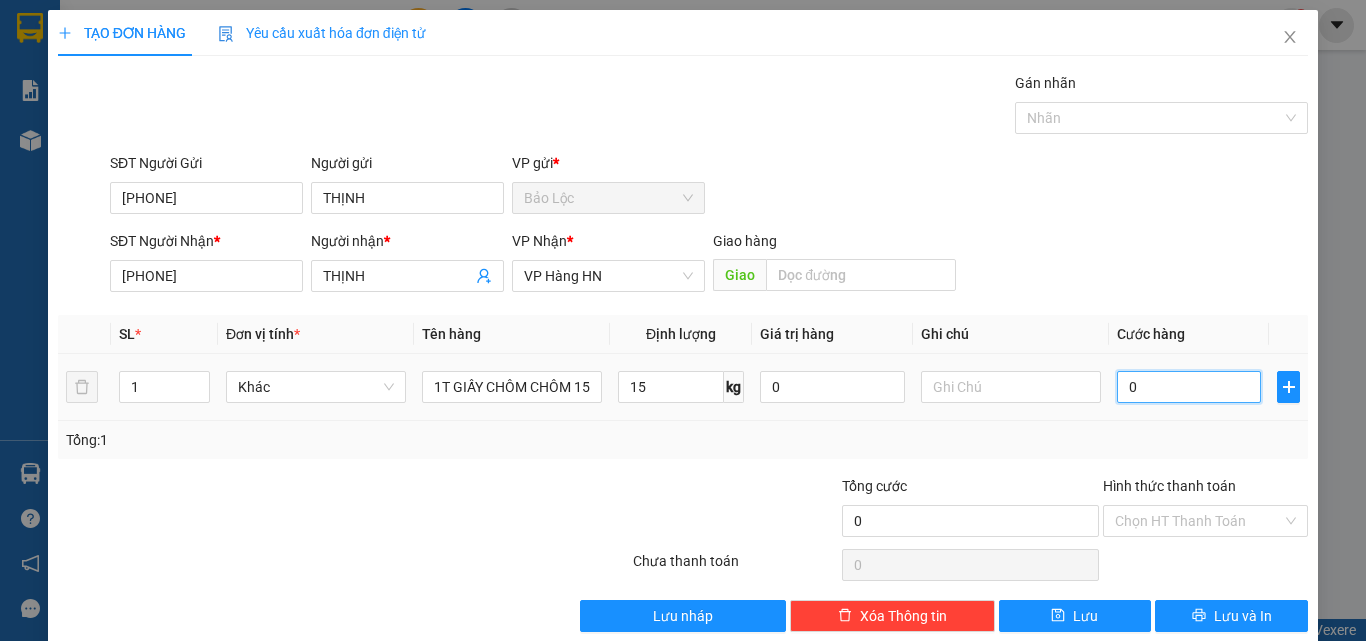 click on "0" at bounding box center (1189, 387) 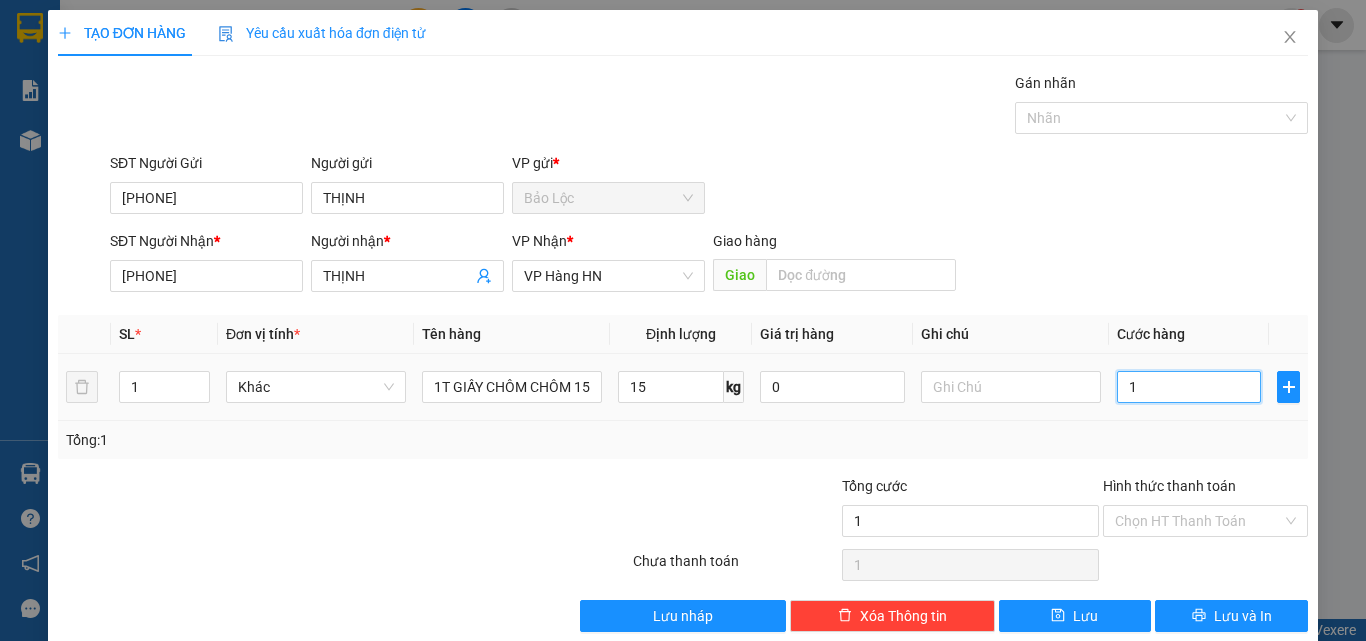 type on "12" 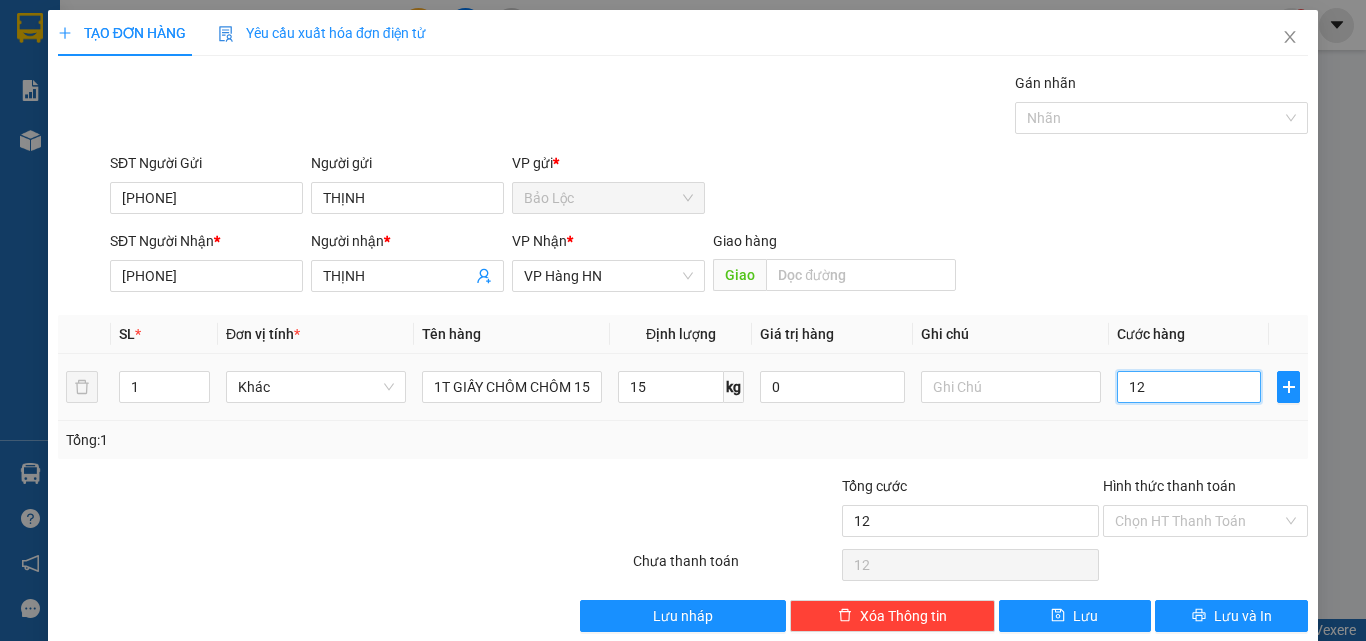 type on "120" 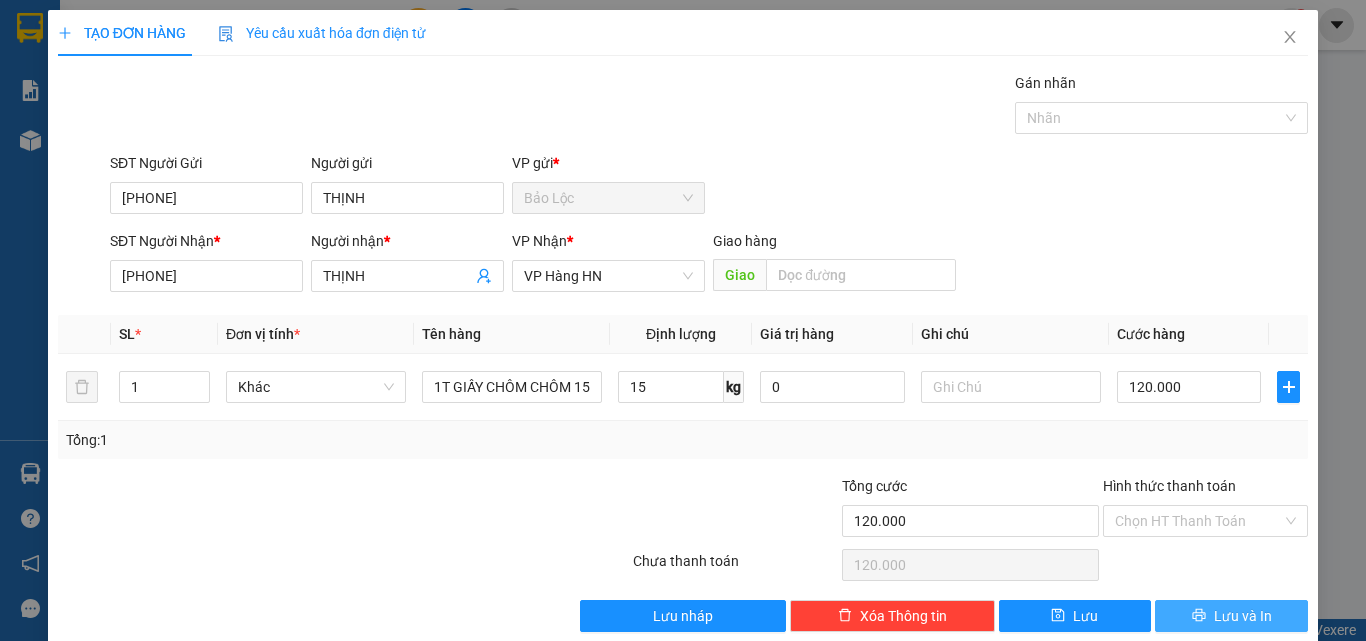 click on "Lưu và In" at bounding box center (1231, 616) 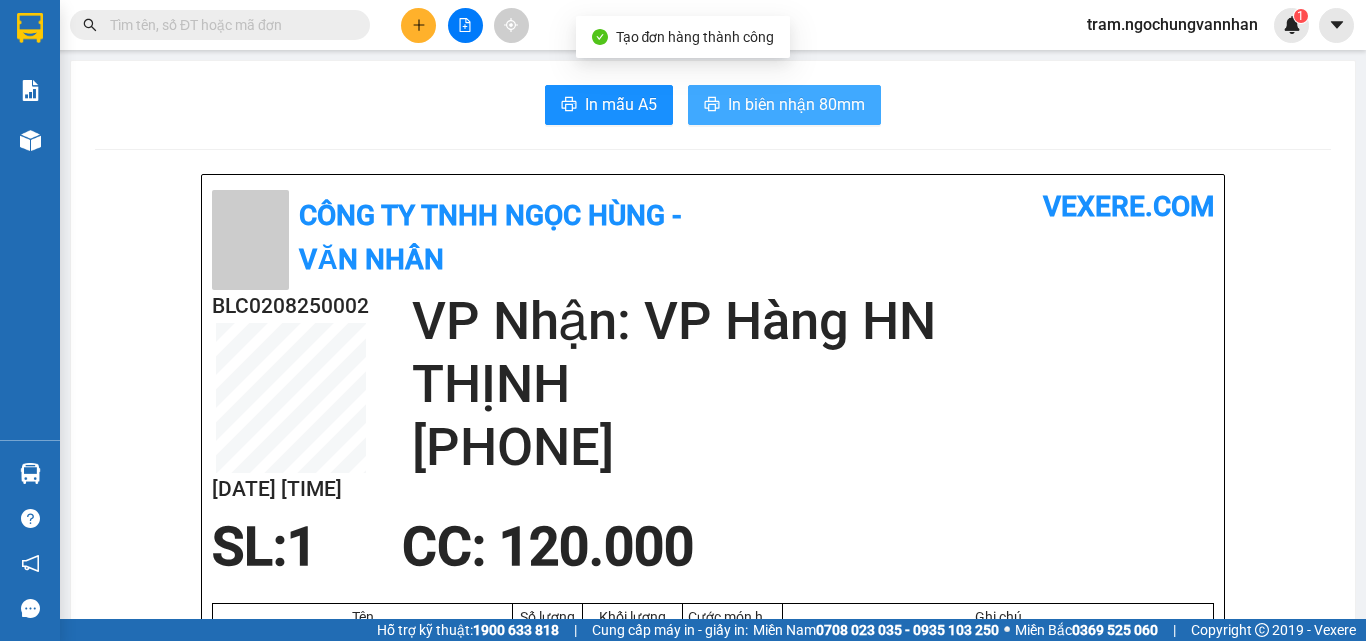 click on "In biên nhận 80mm" at bounding box center (796, 104) 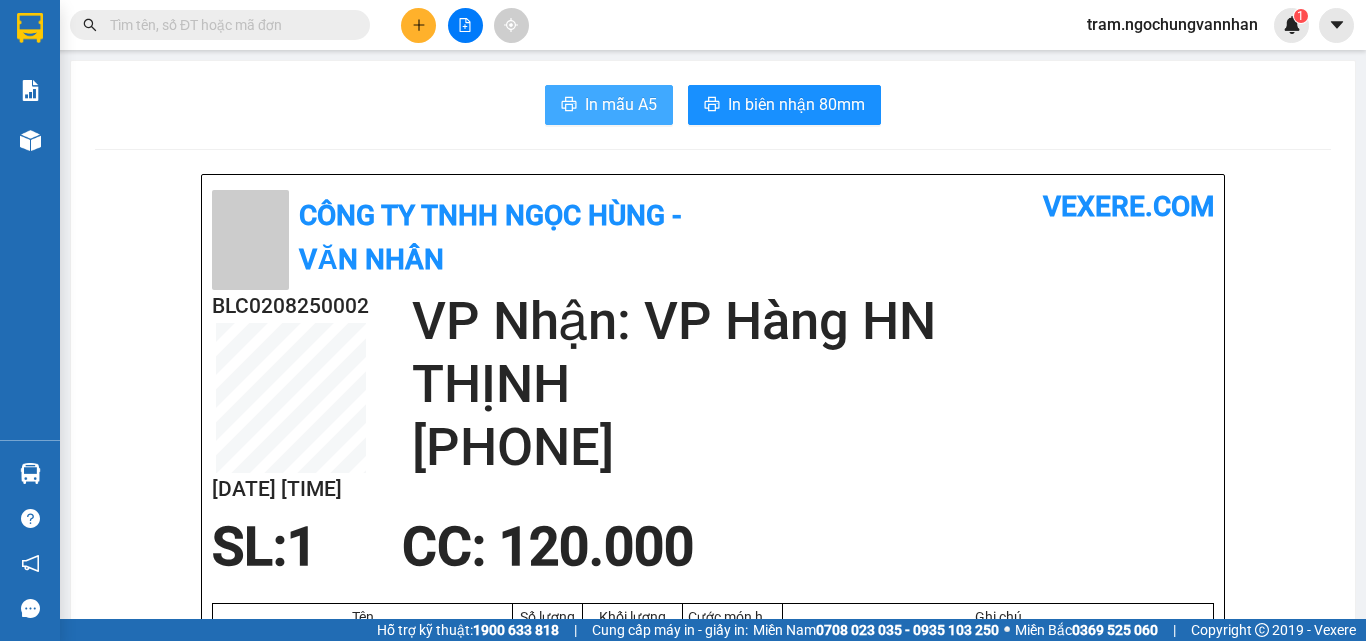 click on "In mẫu A5" at bounding box center [609, 105] 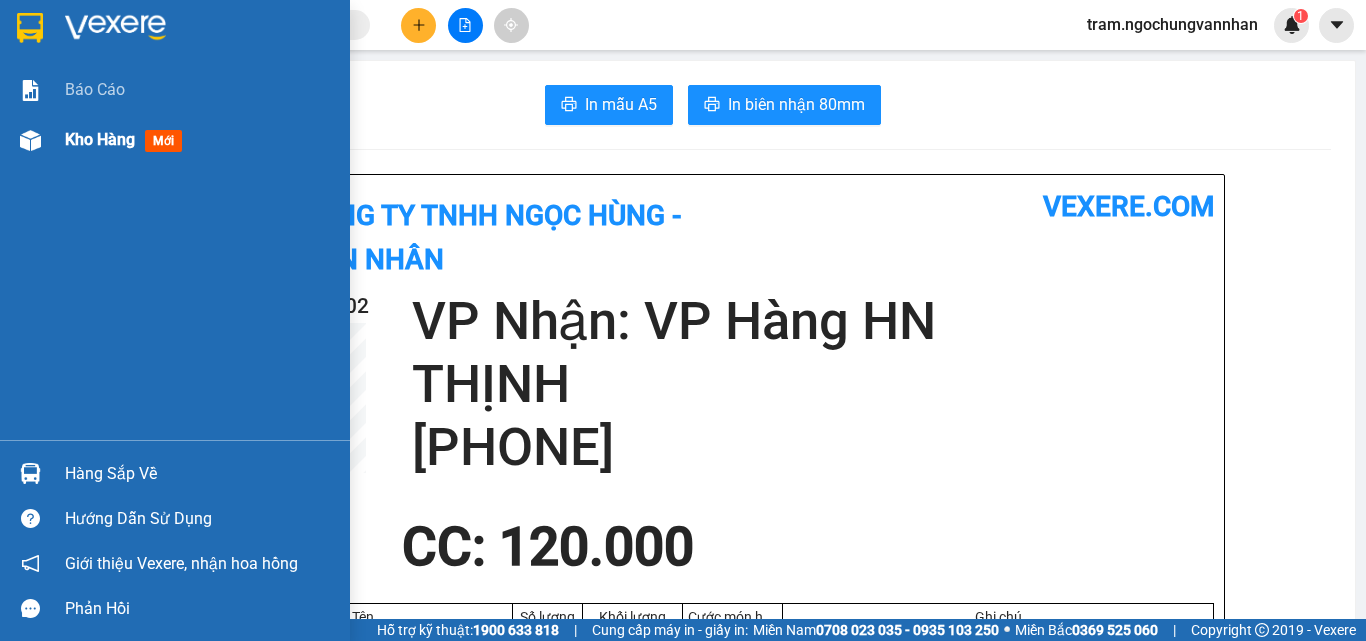 click on "Kho hàng" at bounding box center [100, 139] 